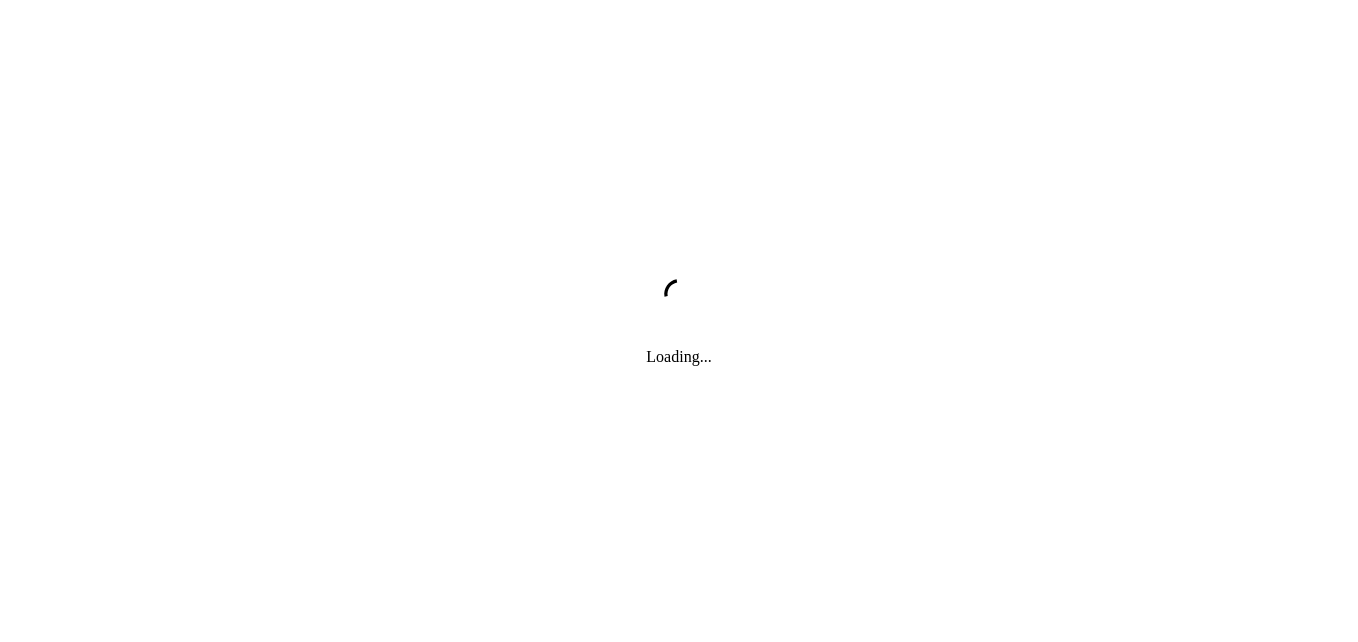 scroll, scrollTop: 0, scrollLeft: 0, axis: both 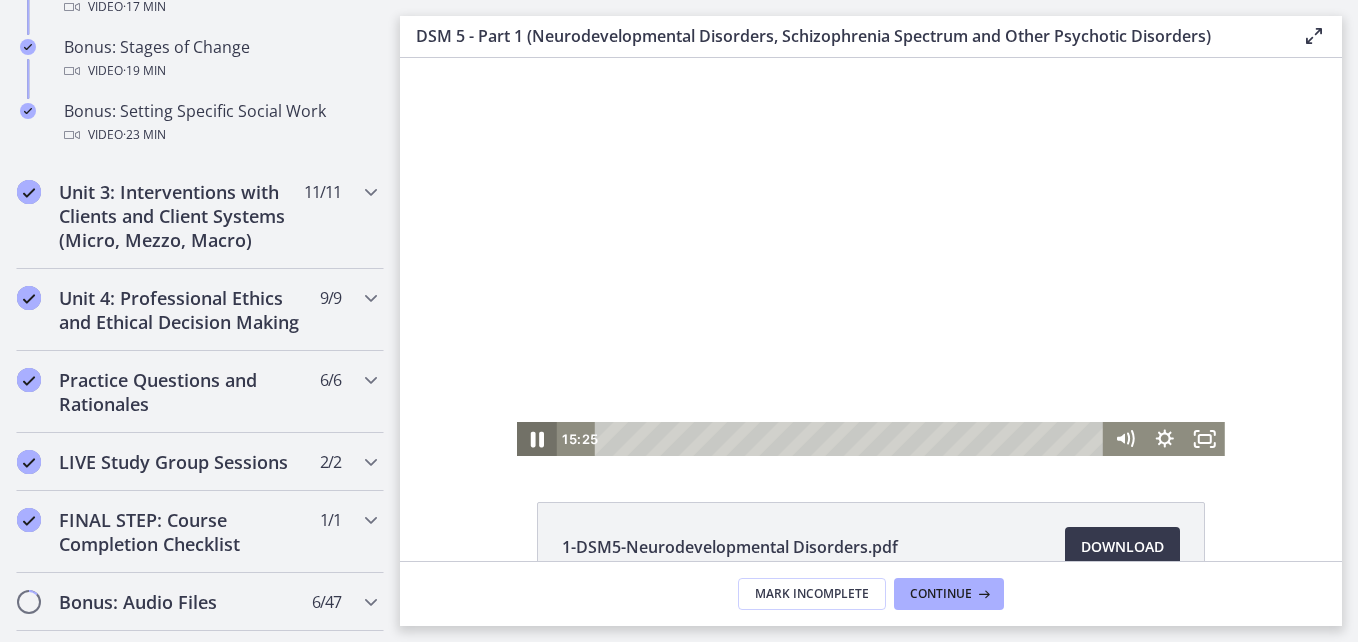click 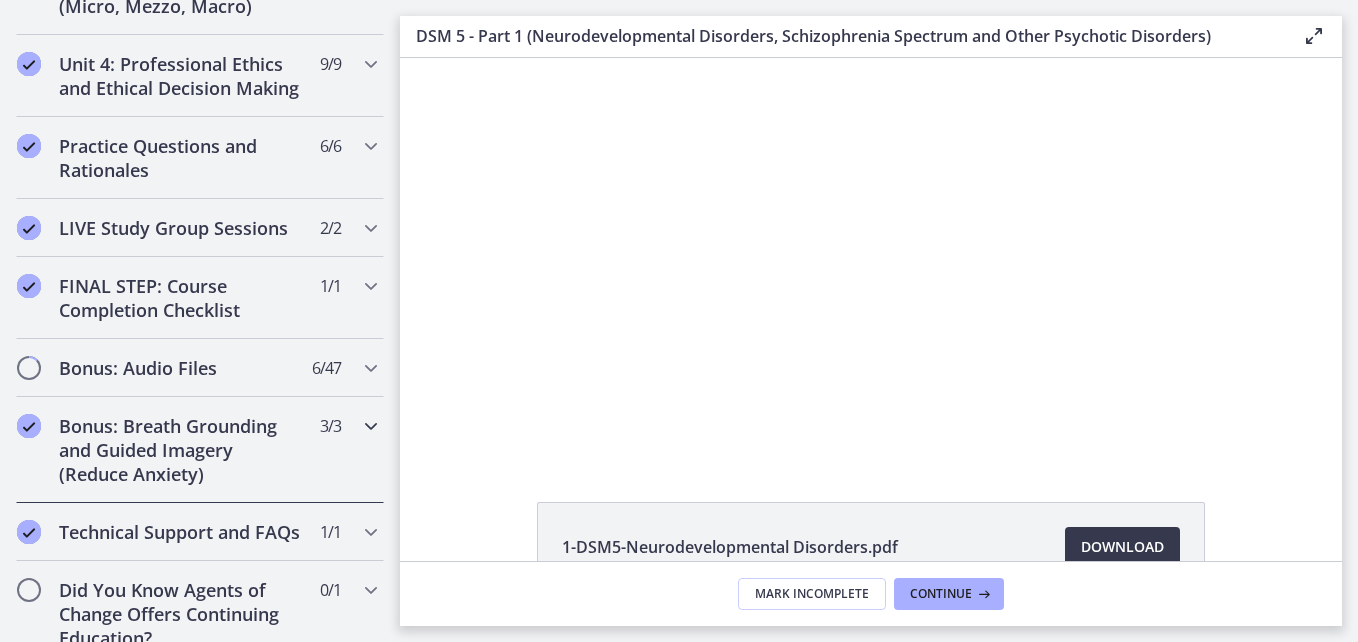 scroll, scrollTop: 2207, scrollLeft: 0, axis: vertical 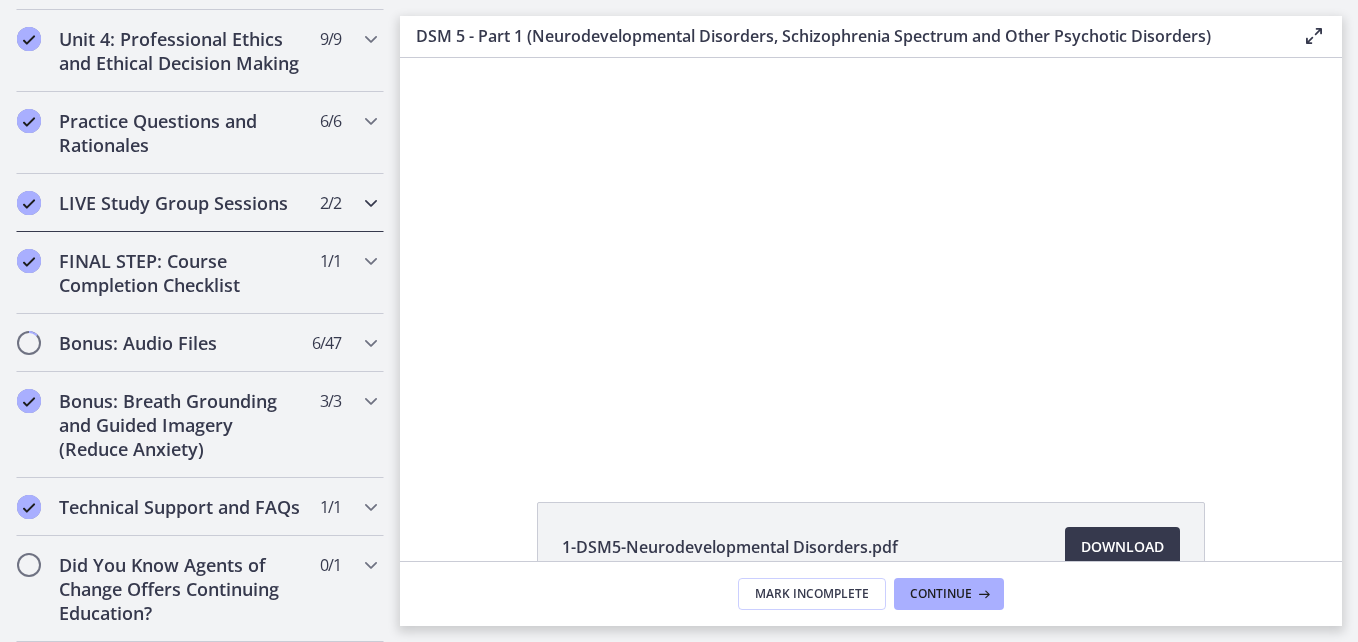 click on "LIVE Study Group Sessions
2  /  2
Completed" at bounding box center [200, 203] 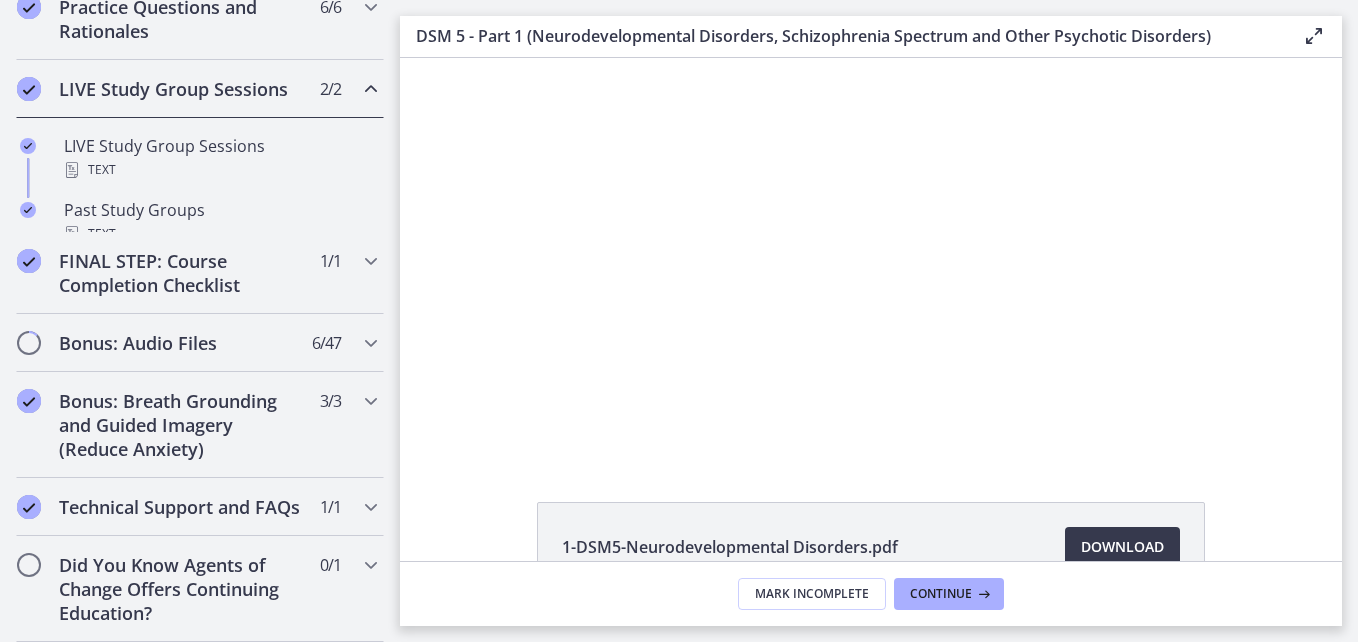 scroll, scrollTop: 991, scrollLeft: 0, axis: vertical 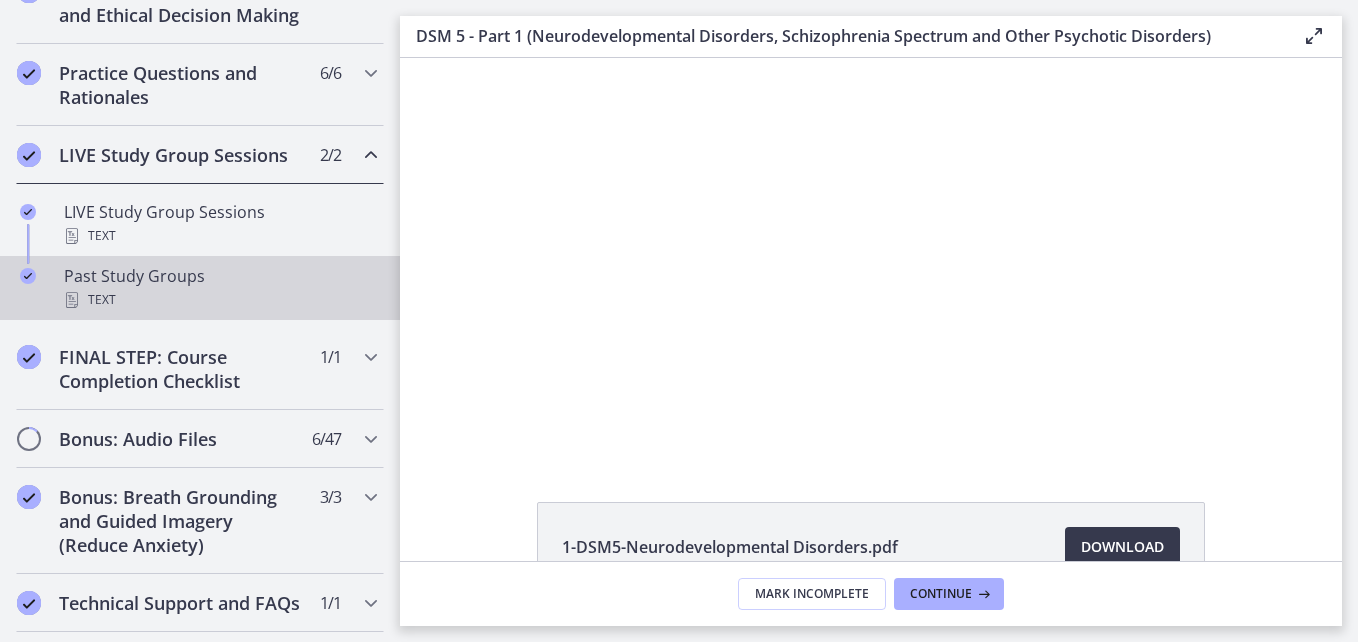 click on "Text" at bounding box center (220, 300) 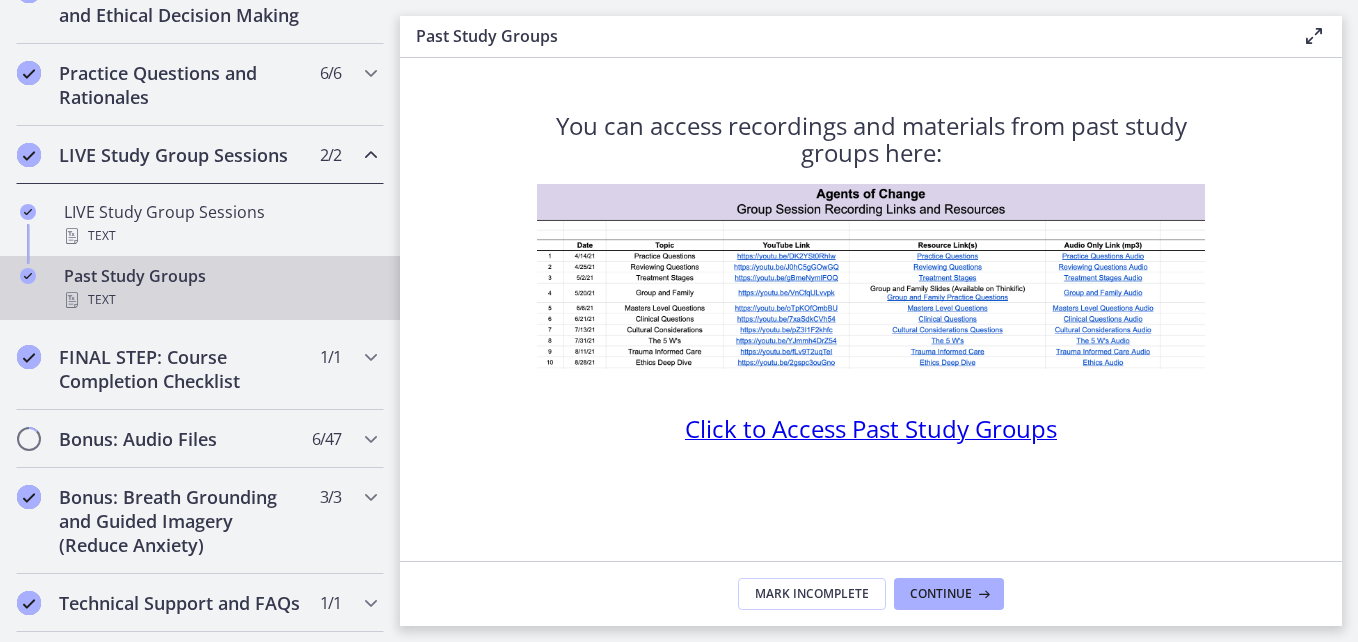 click on "Click to Access Past Study Groups" at bounding box center (871, 428) 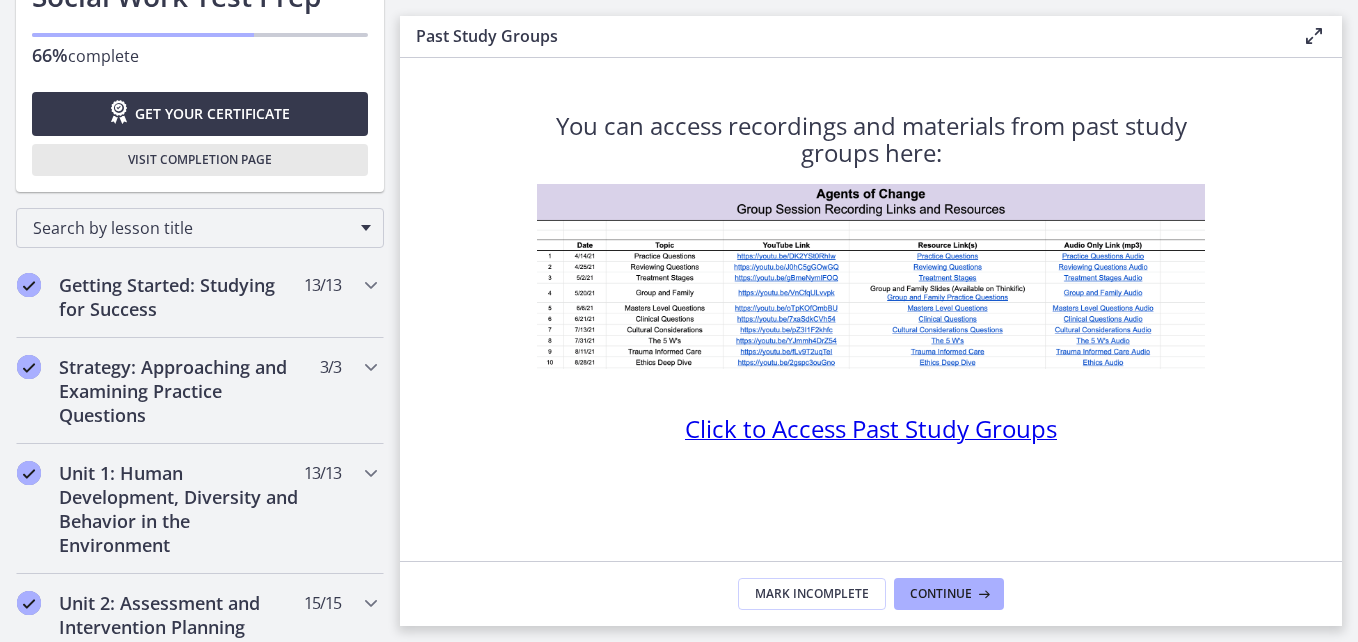 scroll, scrollTop: 0, scrollLeft: 0, axis: both 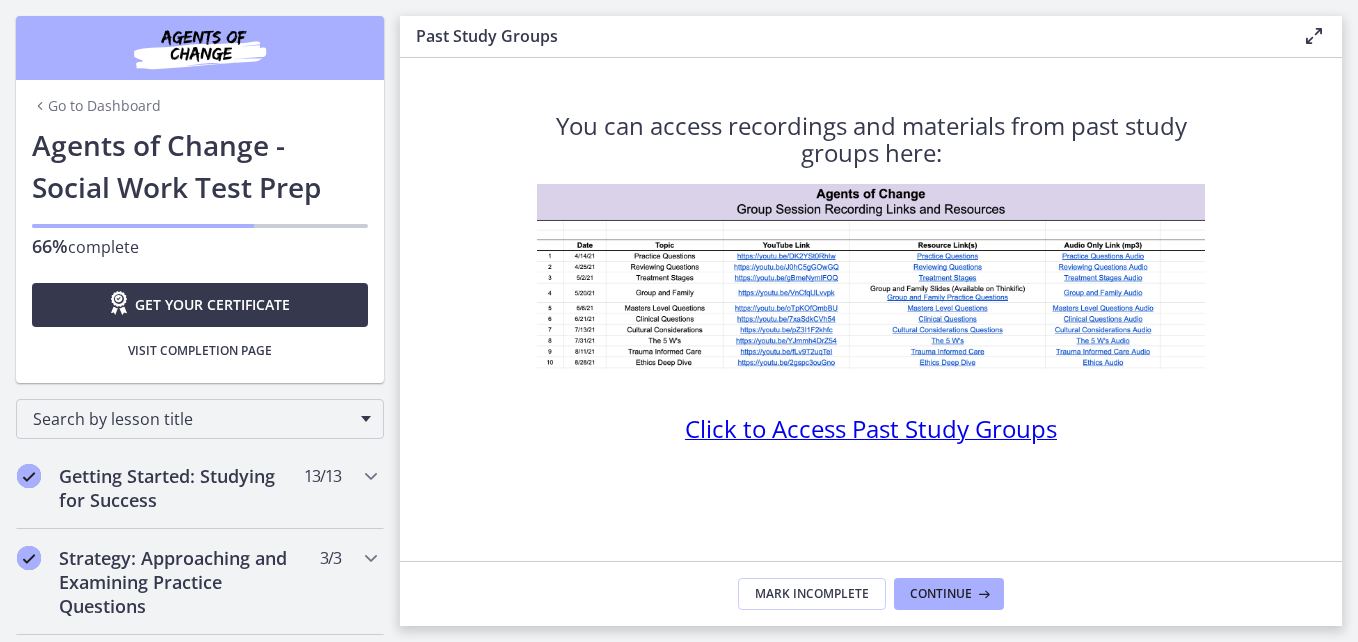 click on "Go to Dashboard" at bounding box center [96, 106] 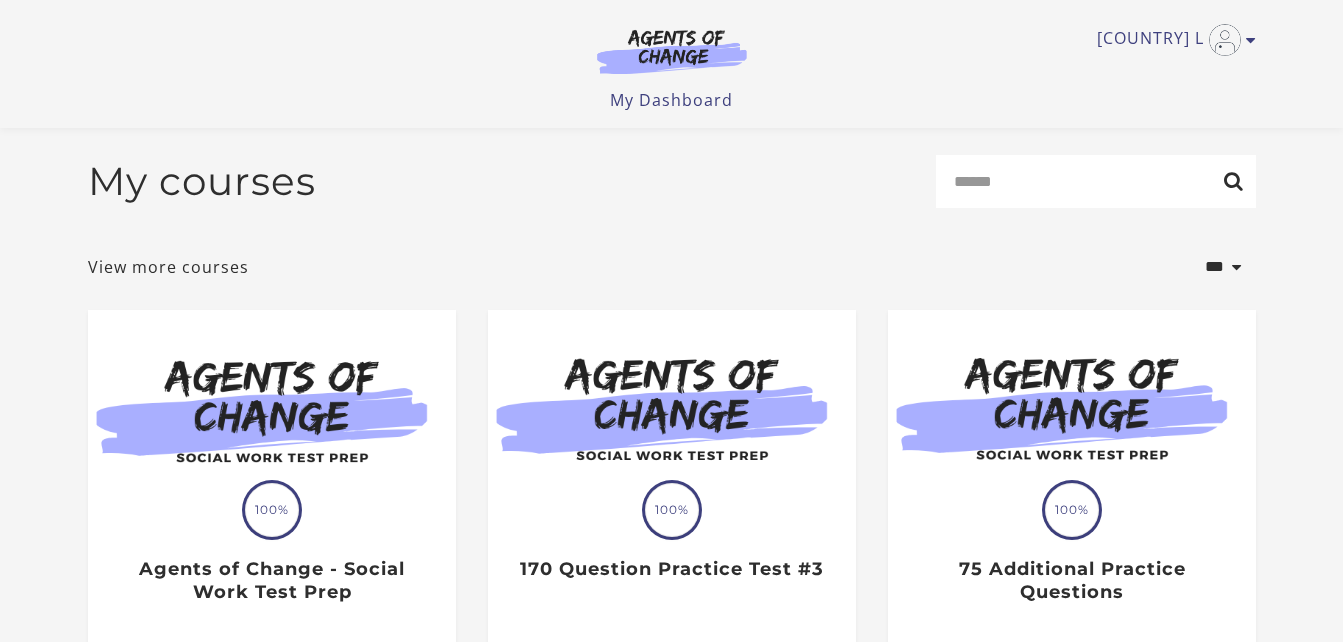 scroll, scrollTop: 200, scrollLeft: 0, axis: vertical 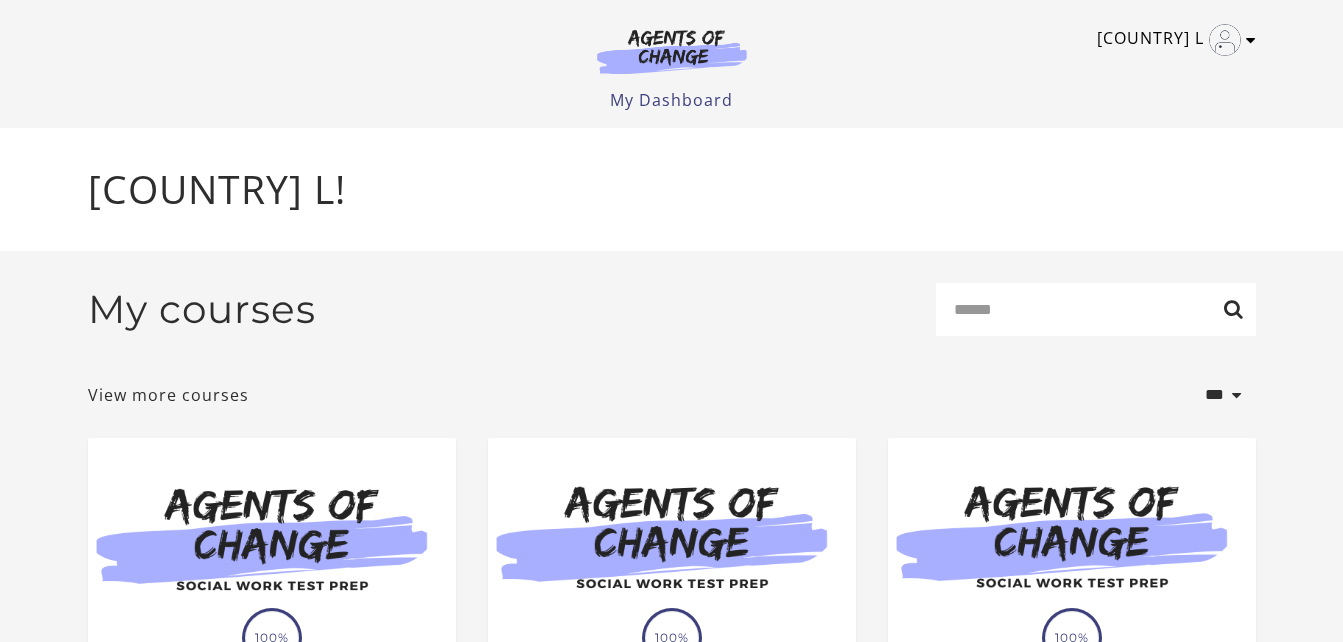 click at bounding box center (1225, 40) 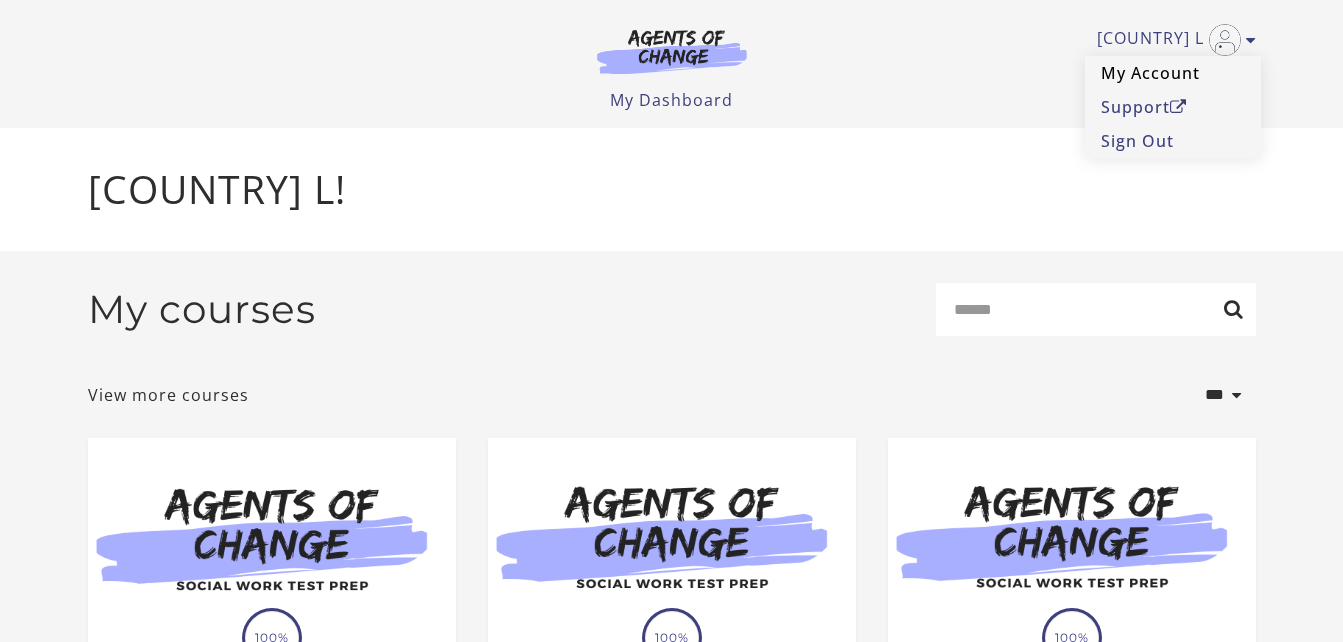 click on "My Account" at bounding box center (1173, 73) 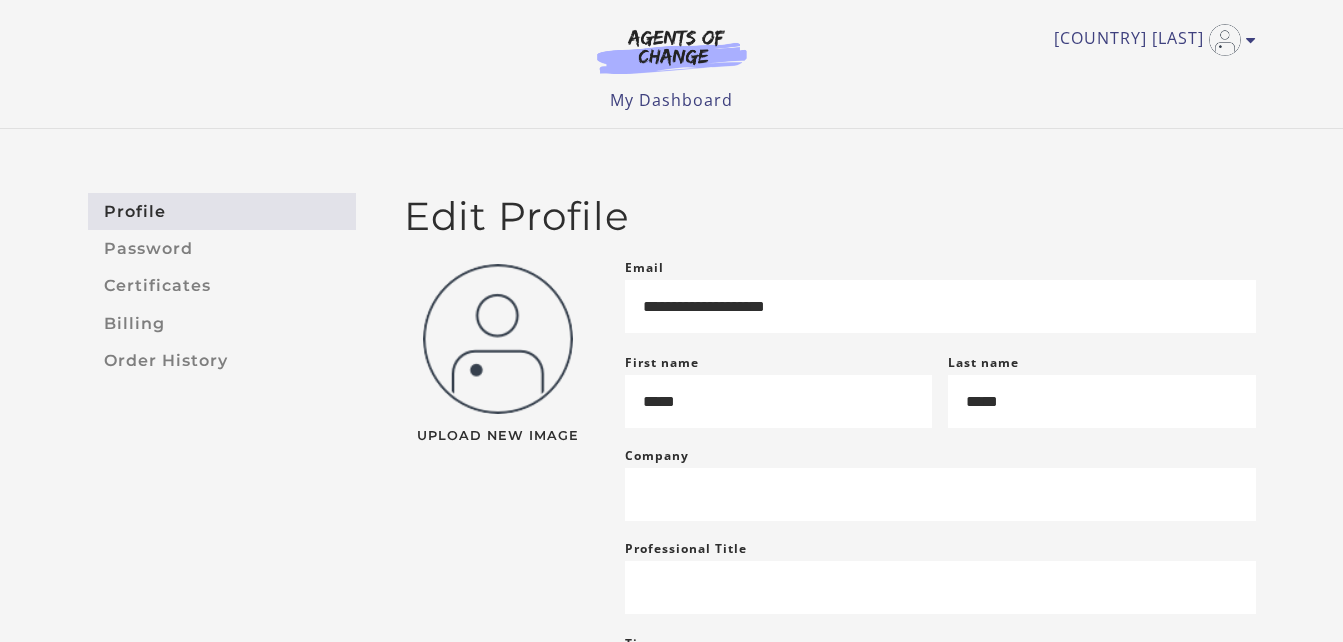 scroll, scrollTop: 0, scrollLeft: 0, axis: both 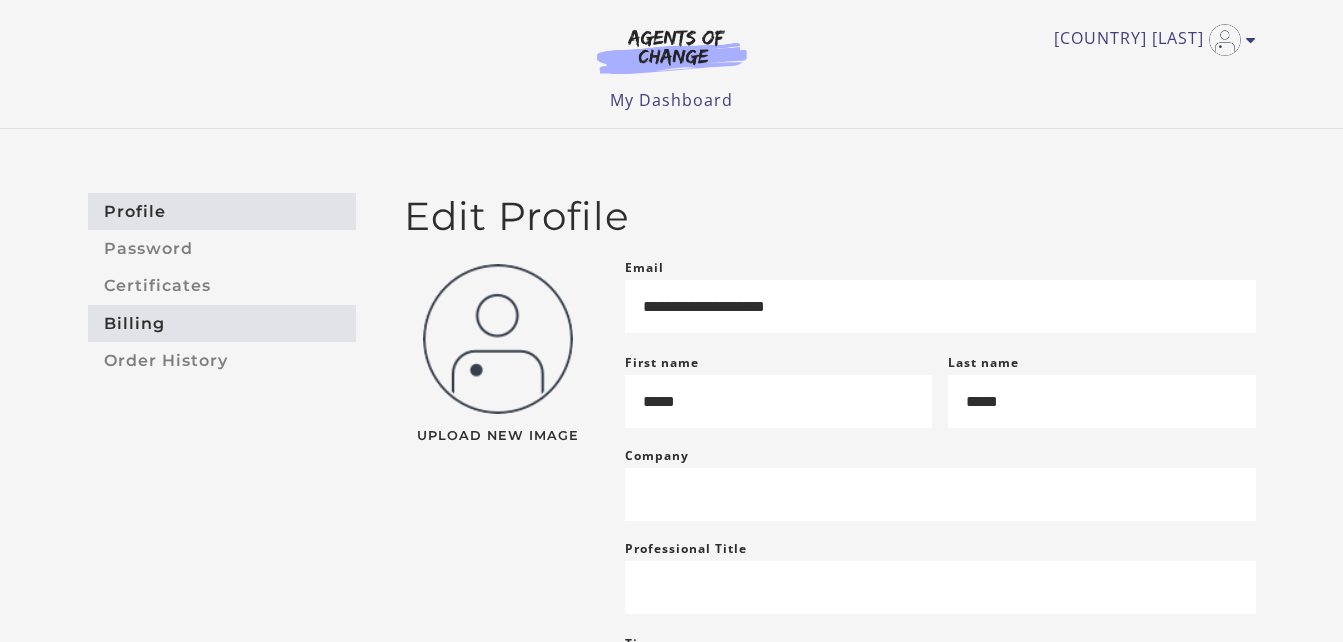 click on "Billing" at bounding box center (222, 323) 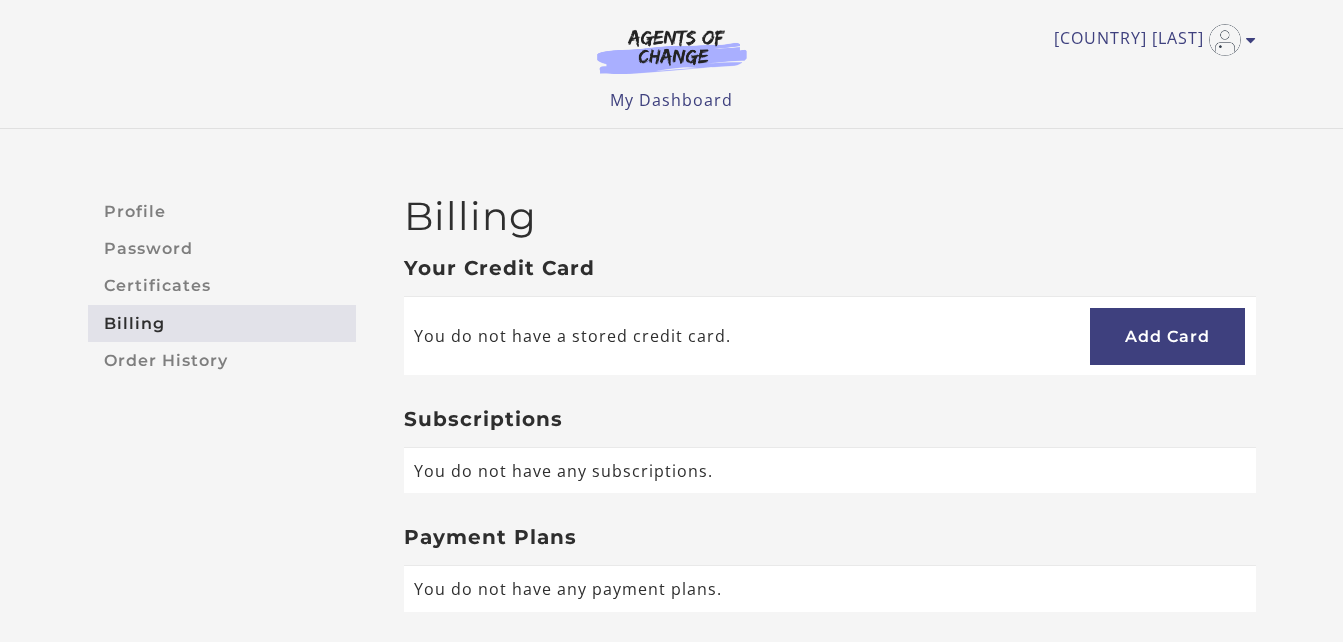 scroll, scrollTop: 0, scrollLeft: 0, axis: both 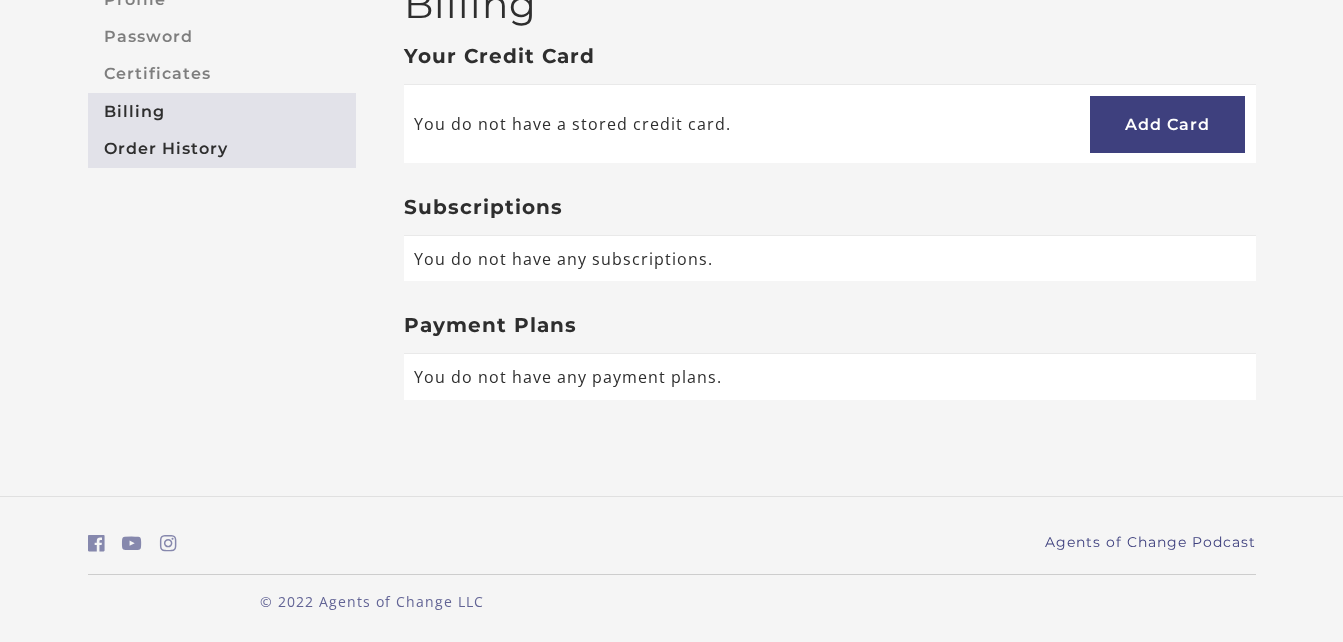 click on "Order History" at bounding box center (222, 148) 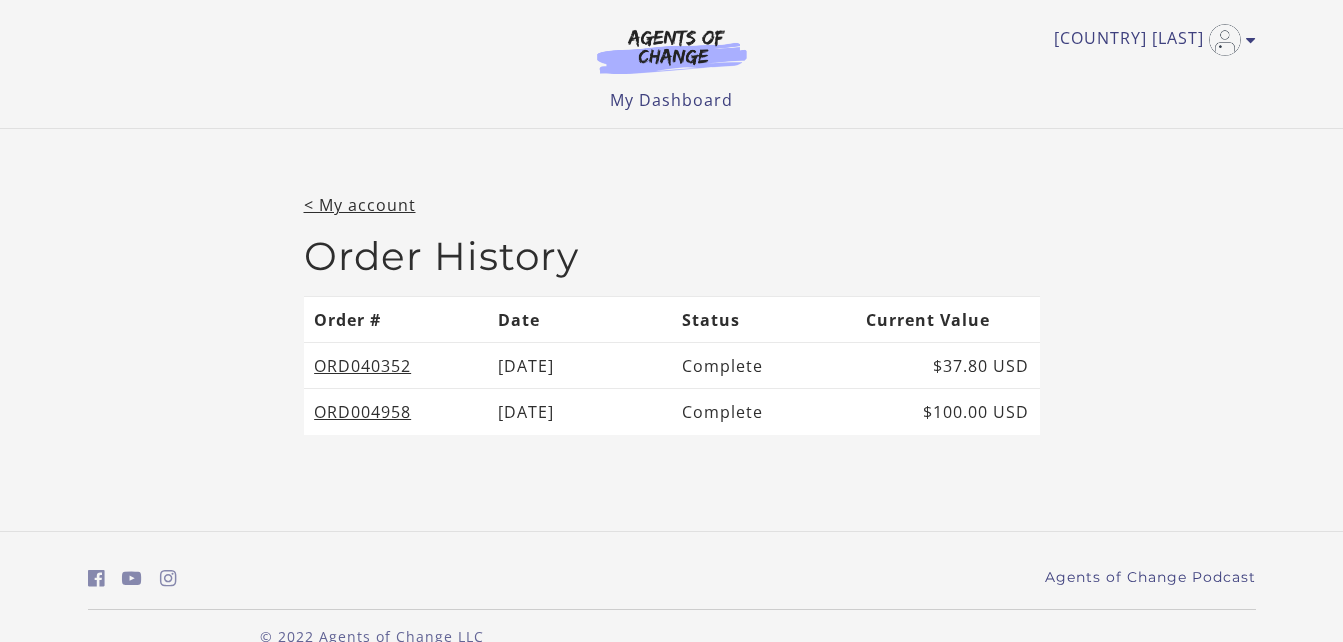 scroll, scrollTop: 0, scrollLeft: 0, axis: both 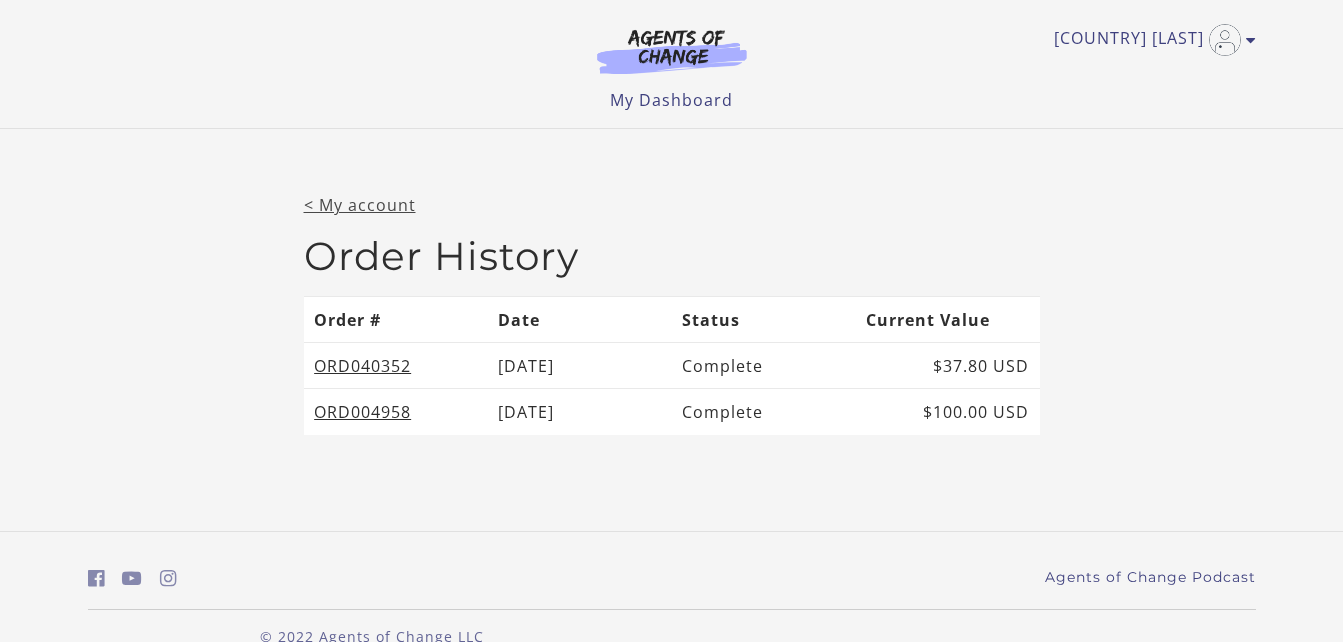 click on "< My account" at bounding box center [360, 205] 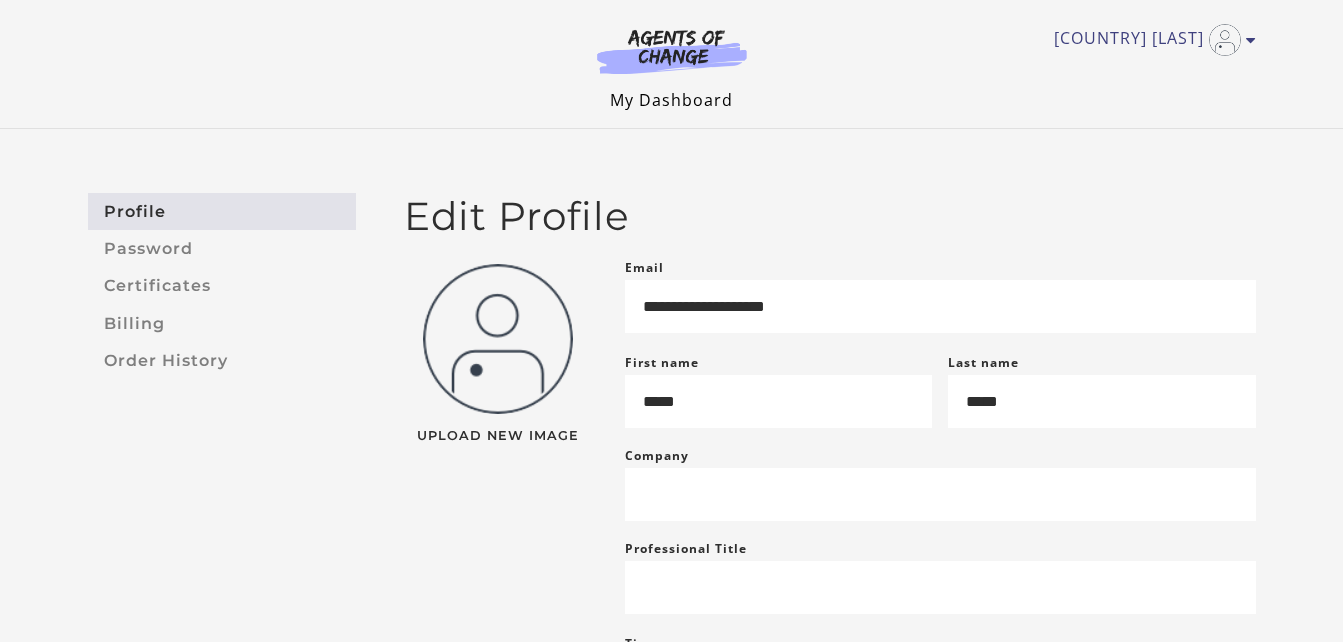 scroll, scrollTop: 0, scrollLeft: 0, axis: both 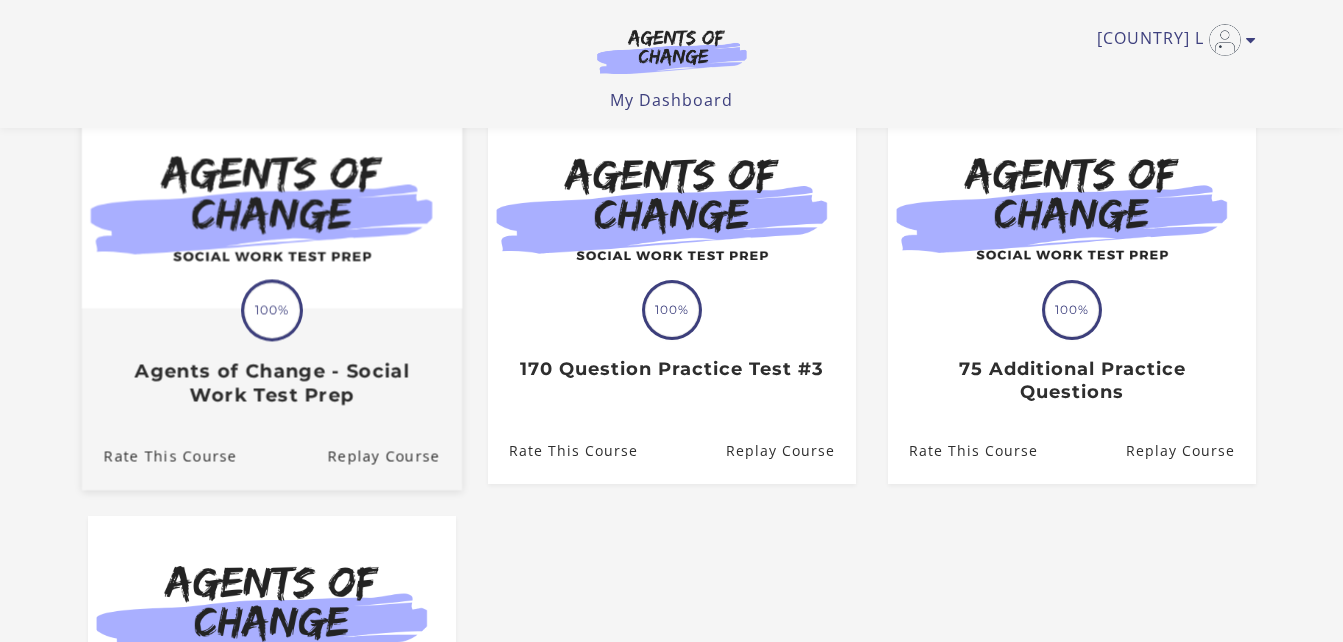 click at bounding box center [271, 205] 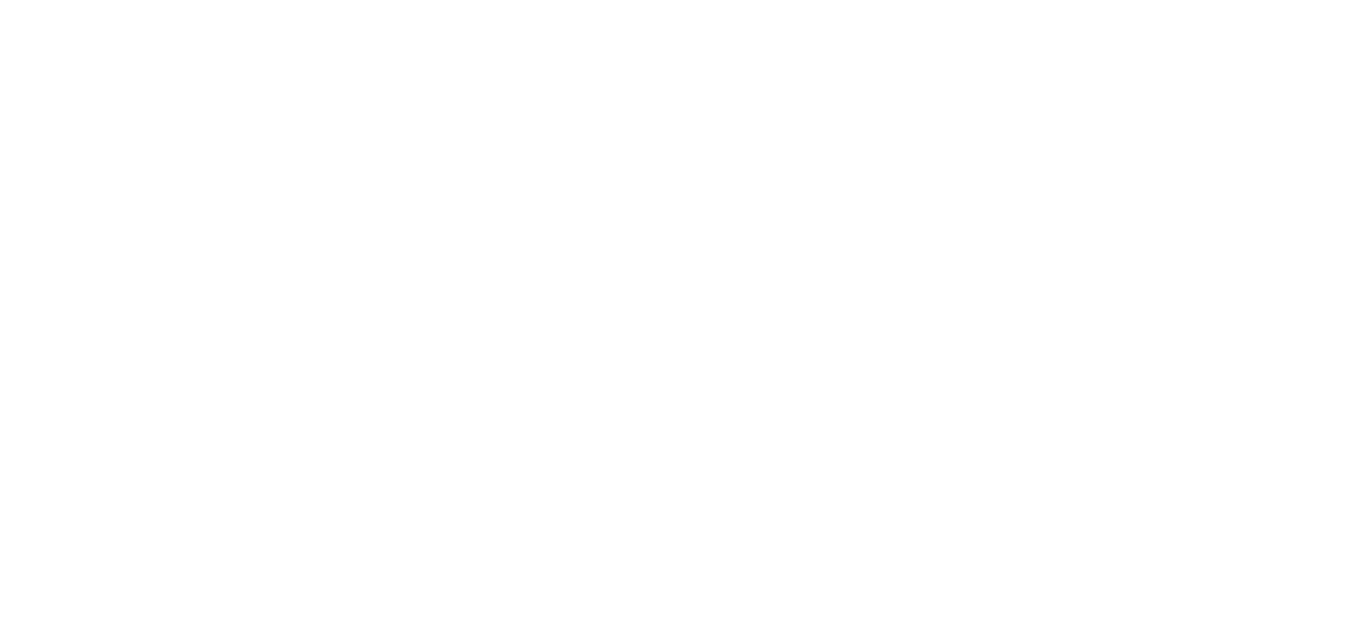 scroll, scrollTop: 0, scrollLeft: 0, axis: both 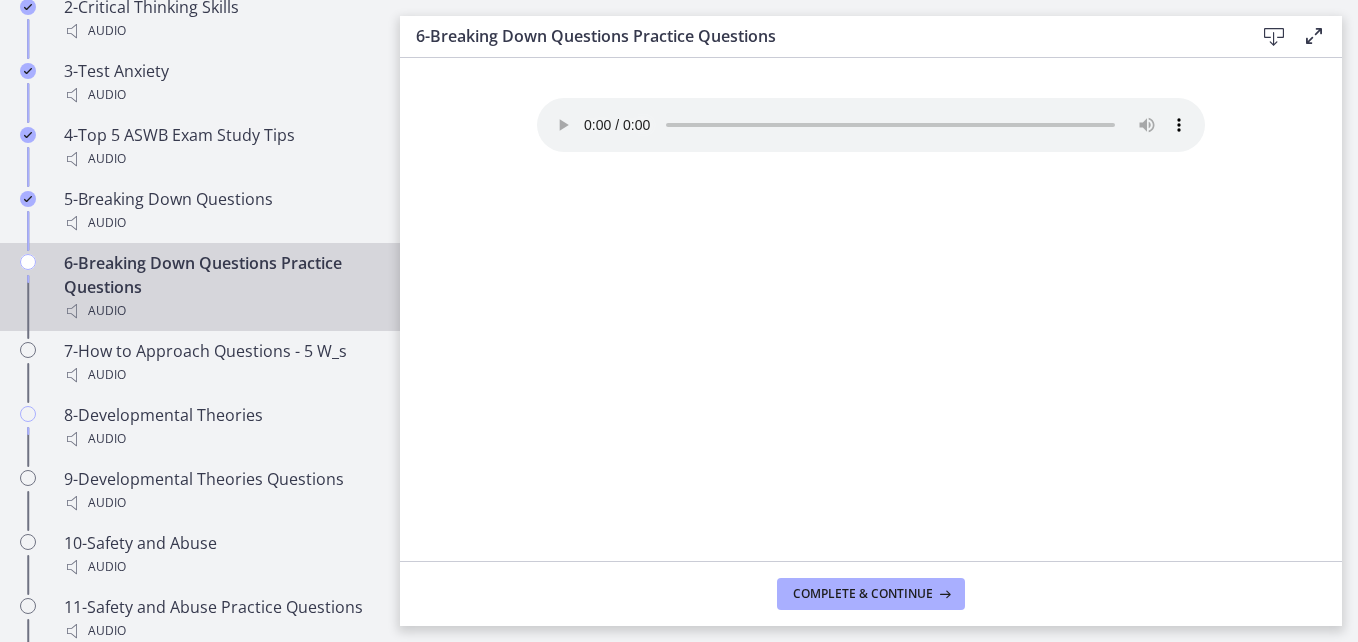 click on "Complete & continue" at bounding box center (871, 593) 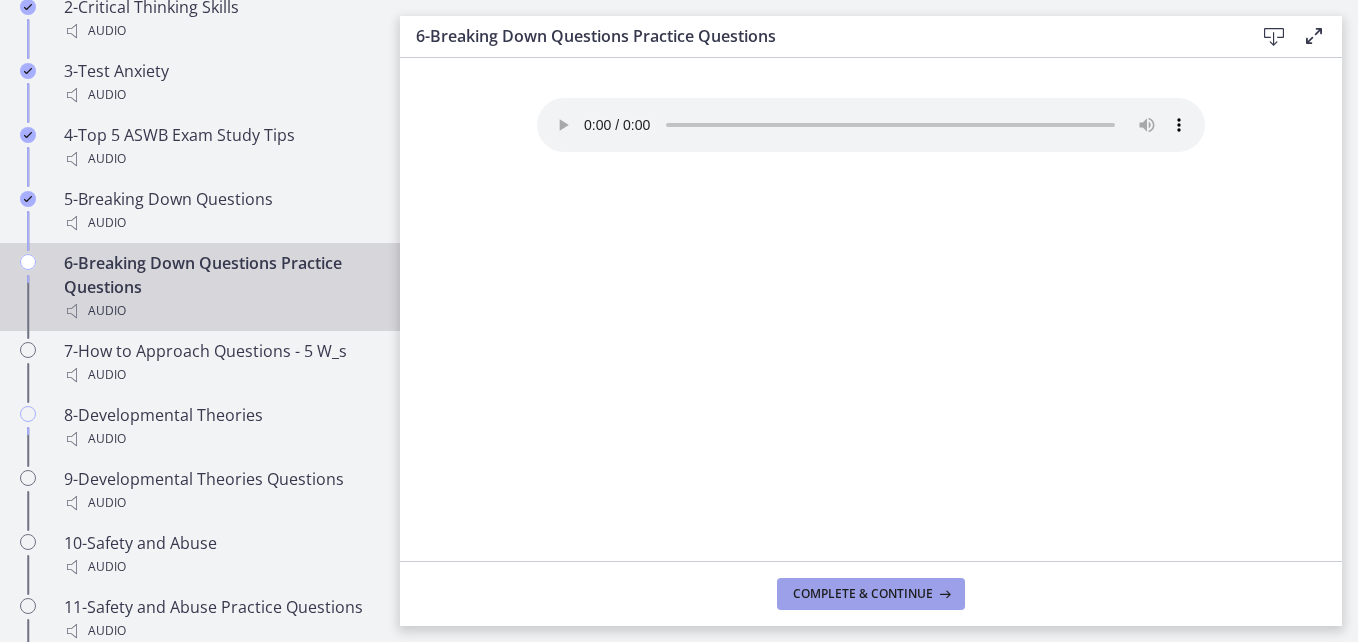 click on "Complete & continue" at bounding box center [863, 594] 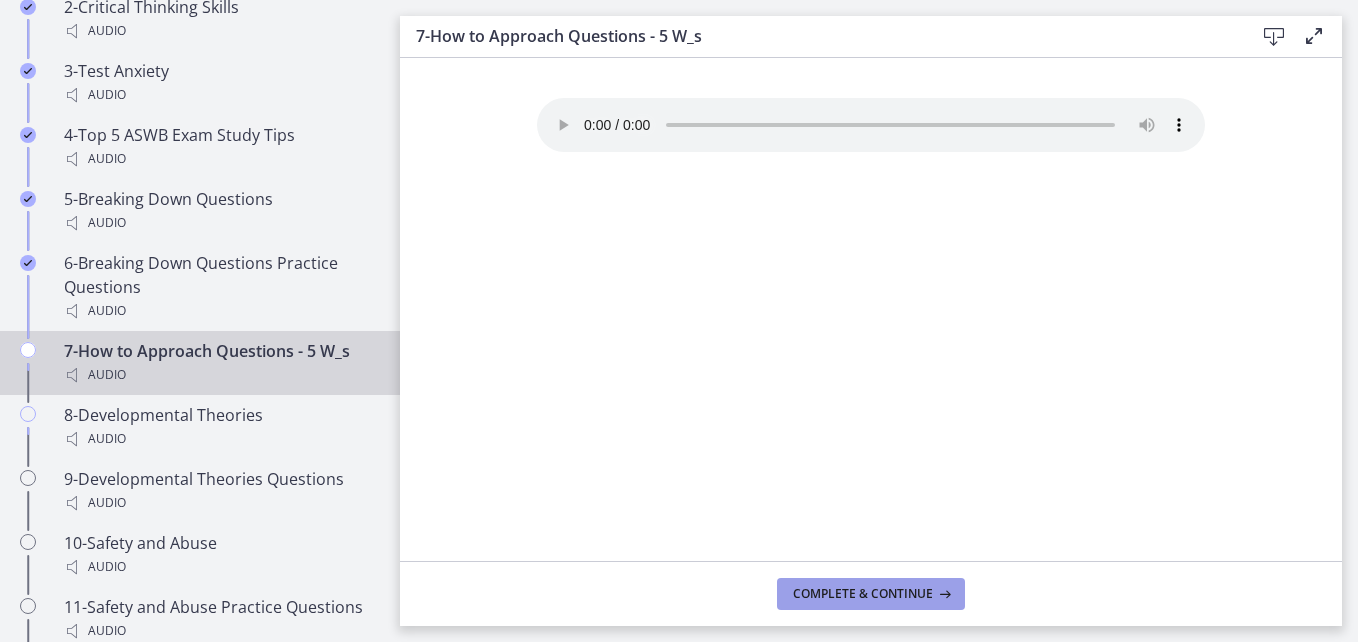 click on "Complete & continue" at bounding box center (863, 594) 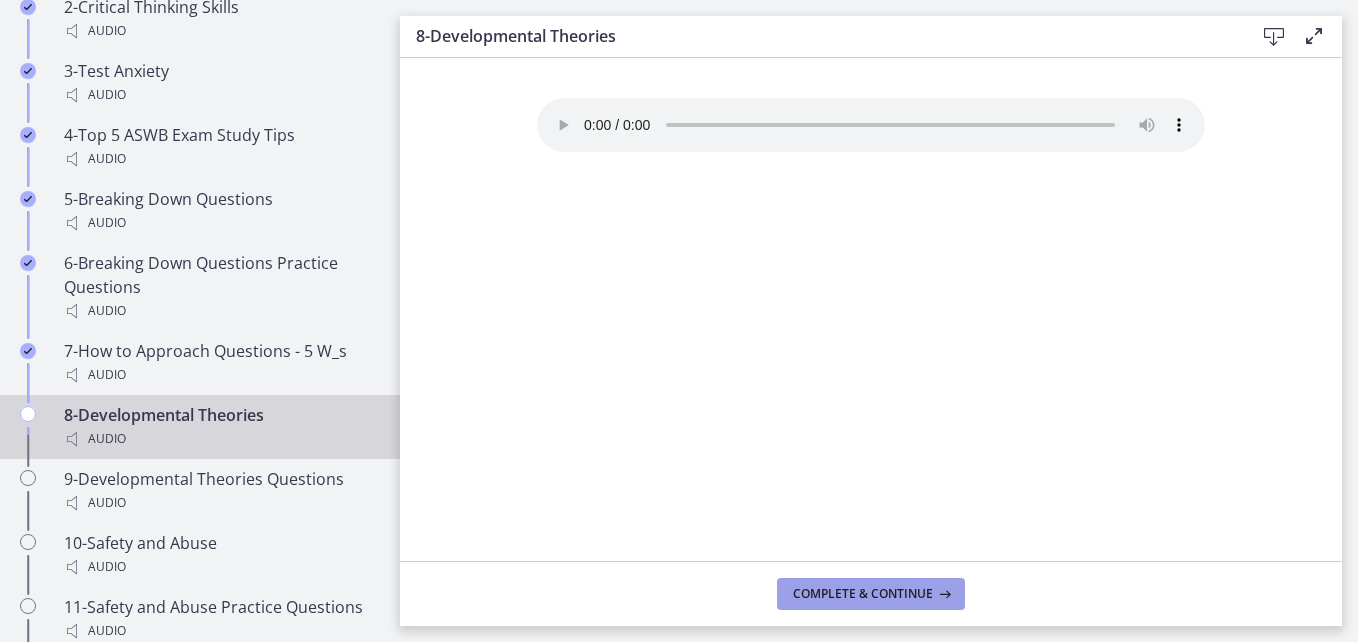 click on "Complete & continue" at bounding box center [863, 594] 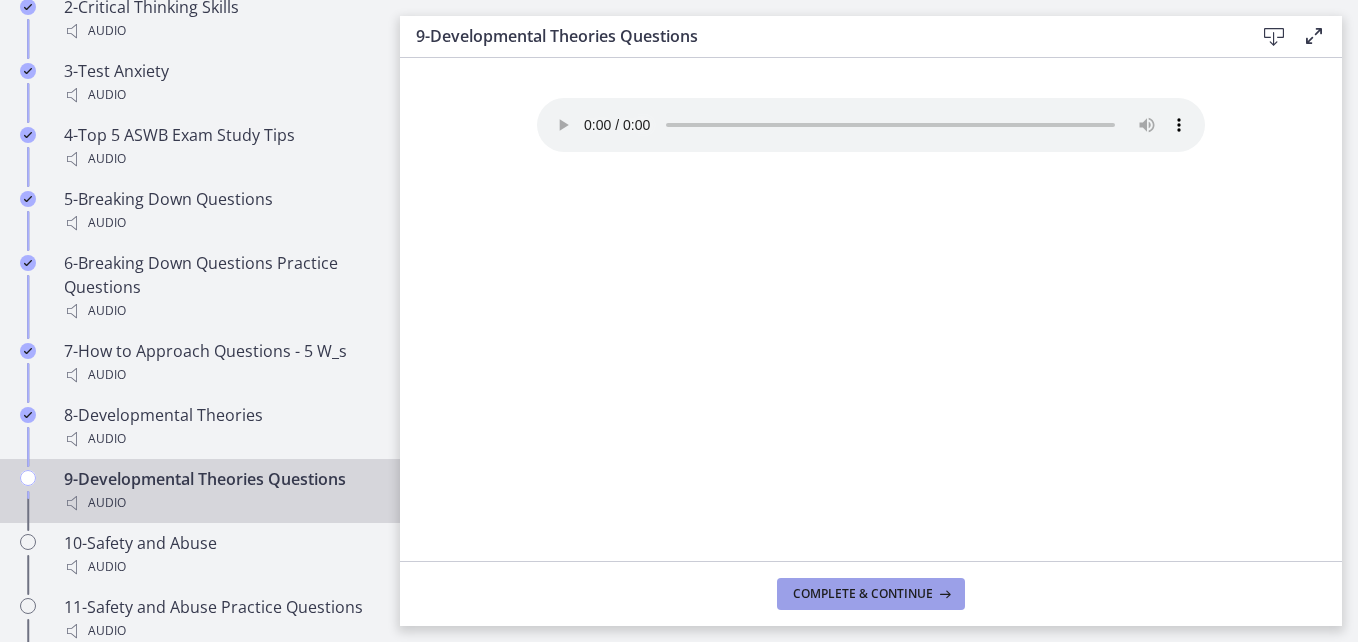 click on "Complete & continue" at bounding box center [863, 594] 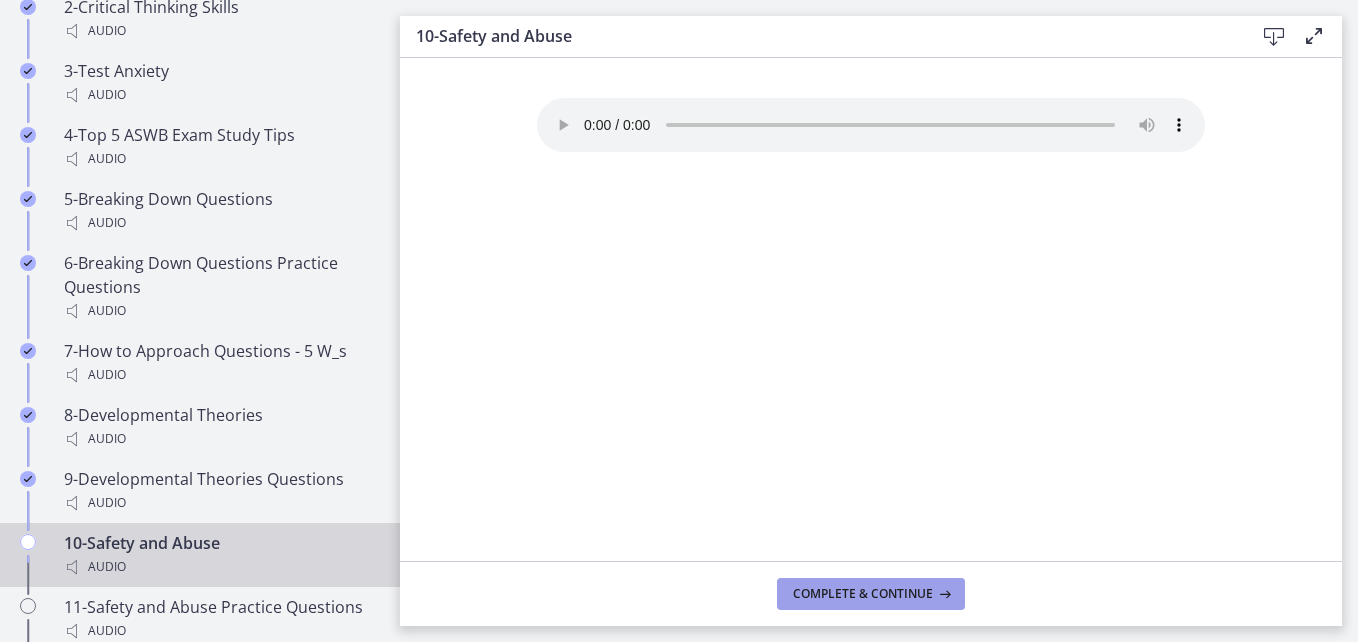 click on "Complete & continue" at bounding box center [863, 594] 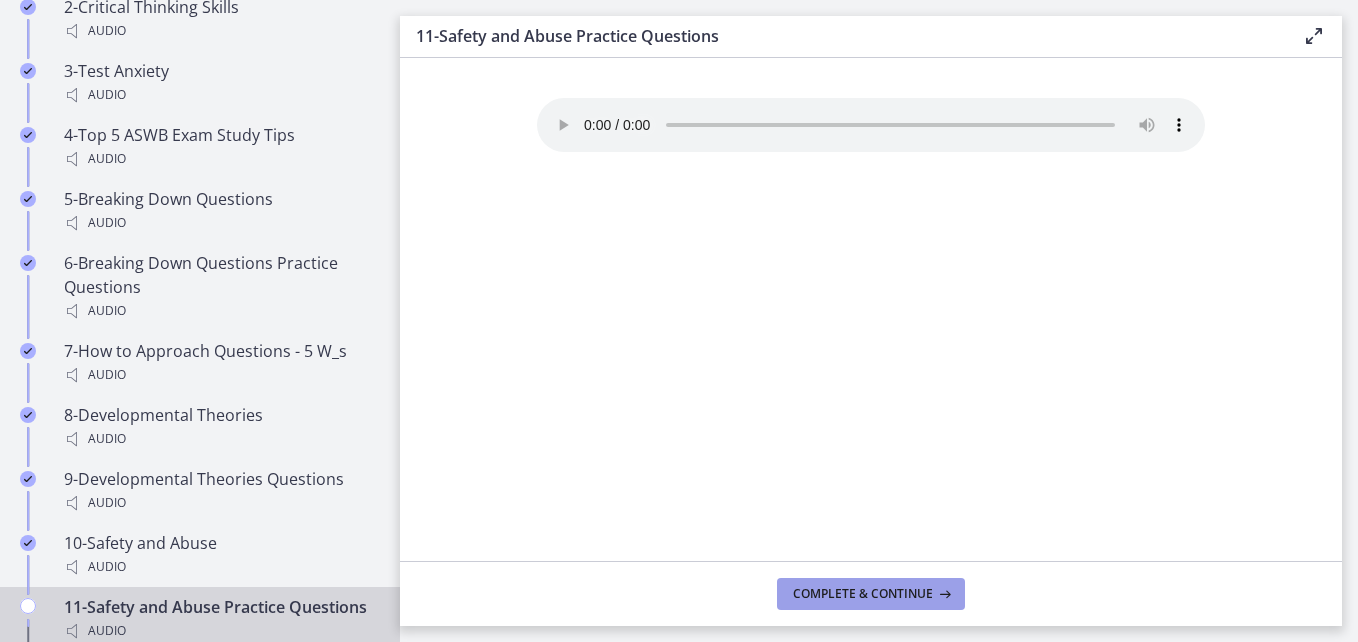 click on "Complete & continue" at bounding box center (863, 594) 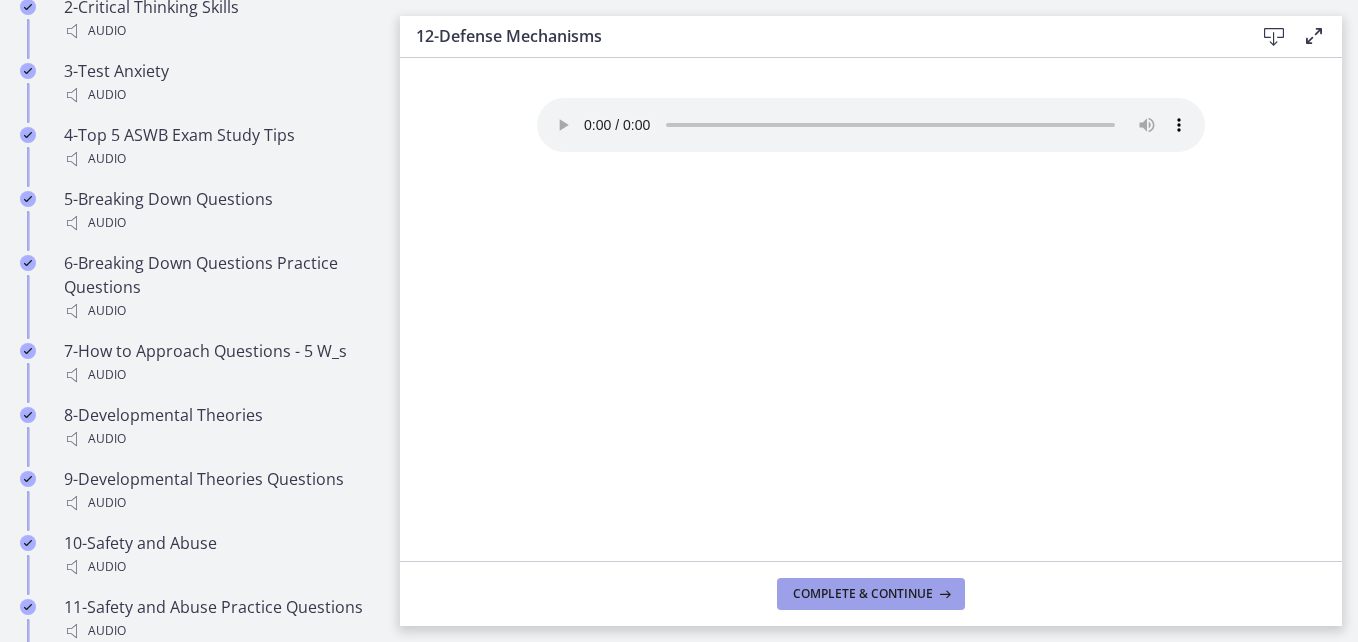 click on "Complete & continue" at bounding box center [863, 594] 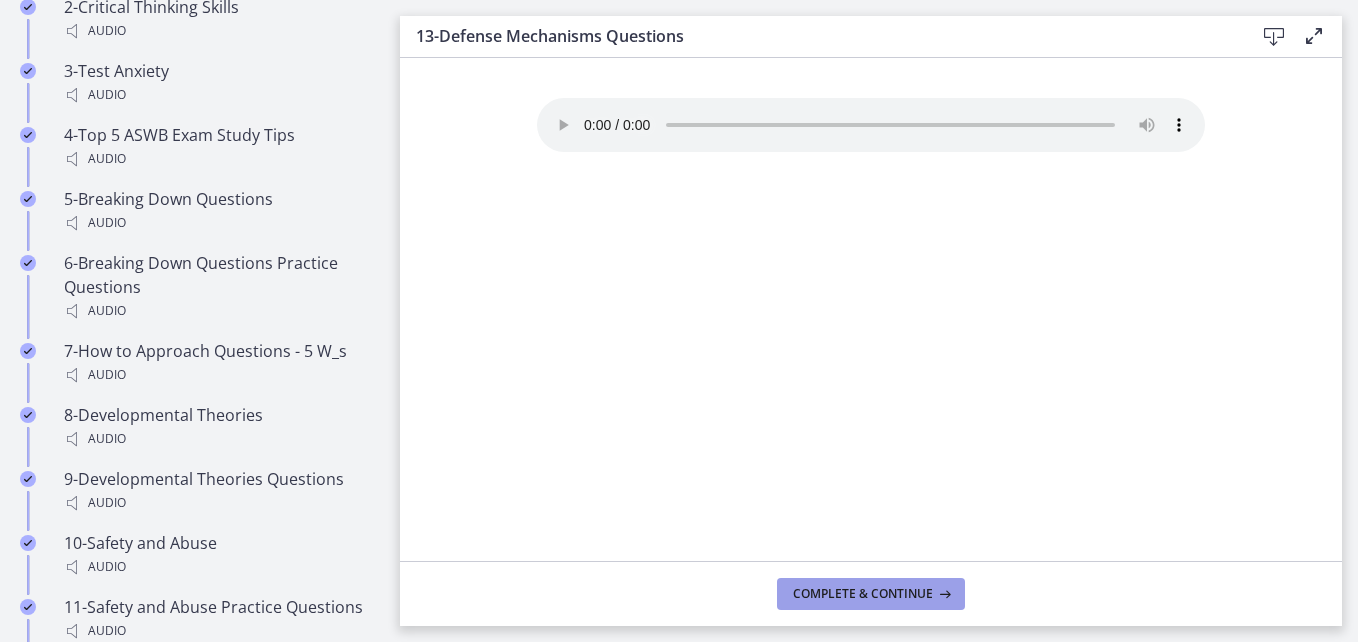 click on "Complete & continue" at bounding box center (863, 594) 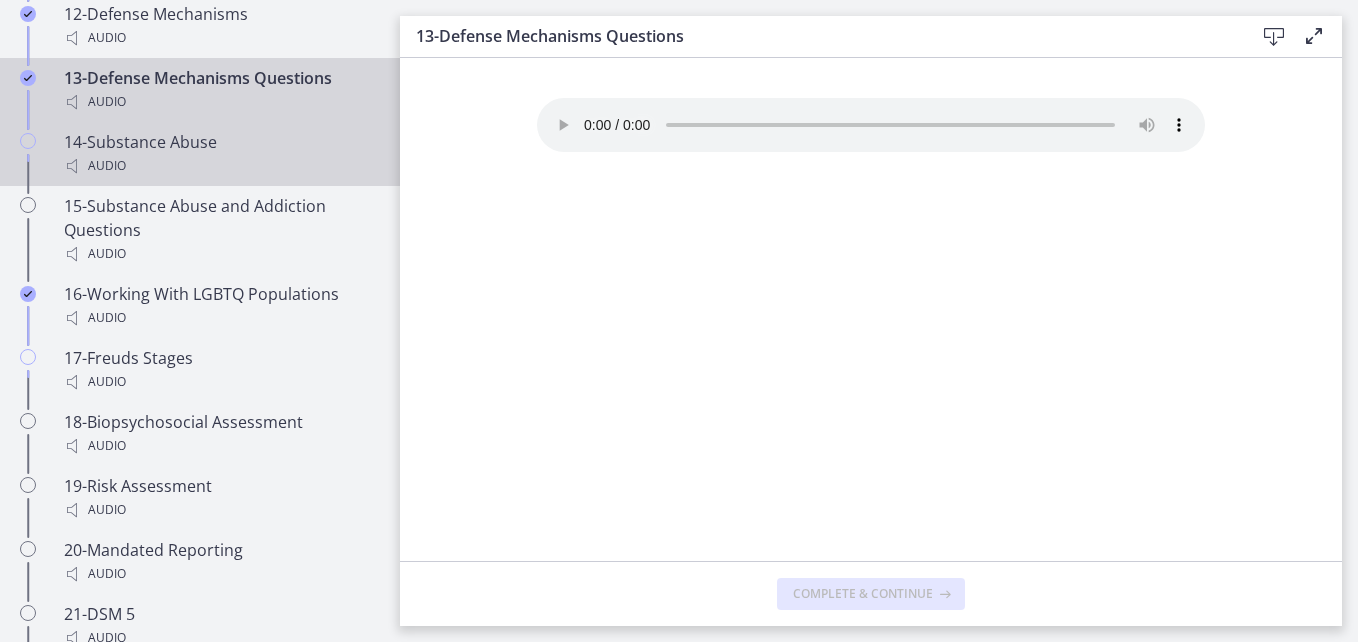 scroll, scrollTop: 2100, scrollLeft: 0, axis: vertical 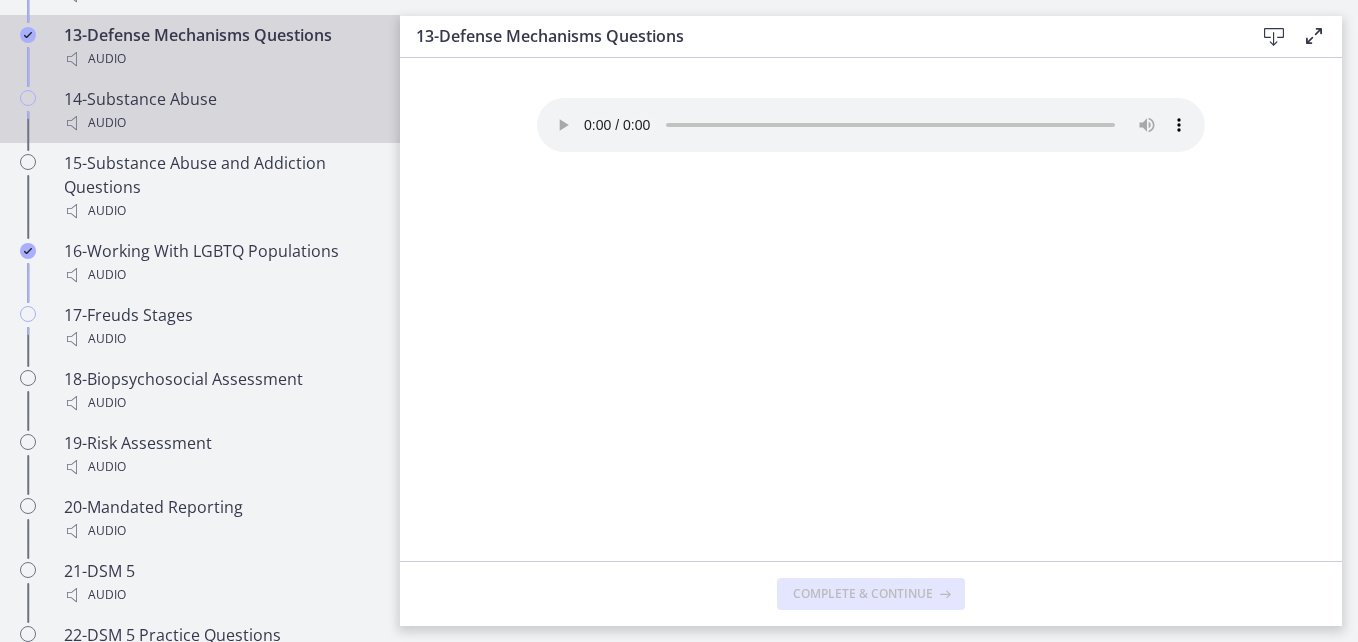 click on "14-Substance Abuse
Audio" at bounding box center (220, 111) 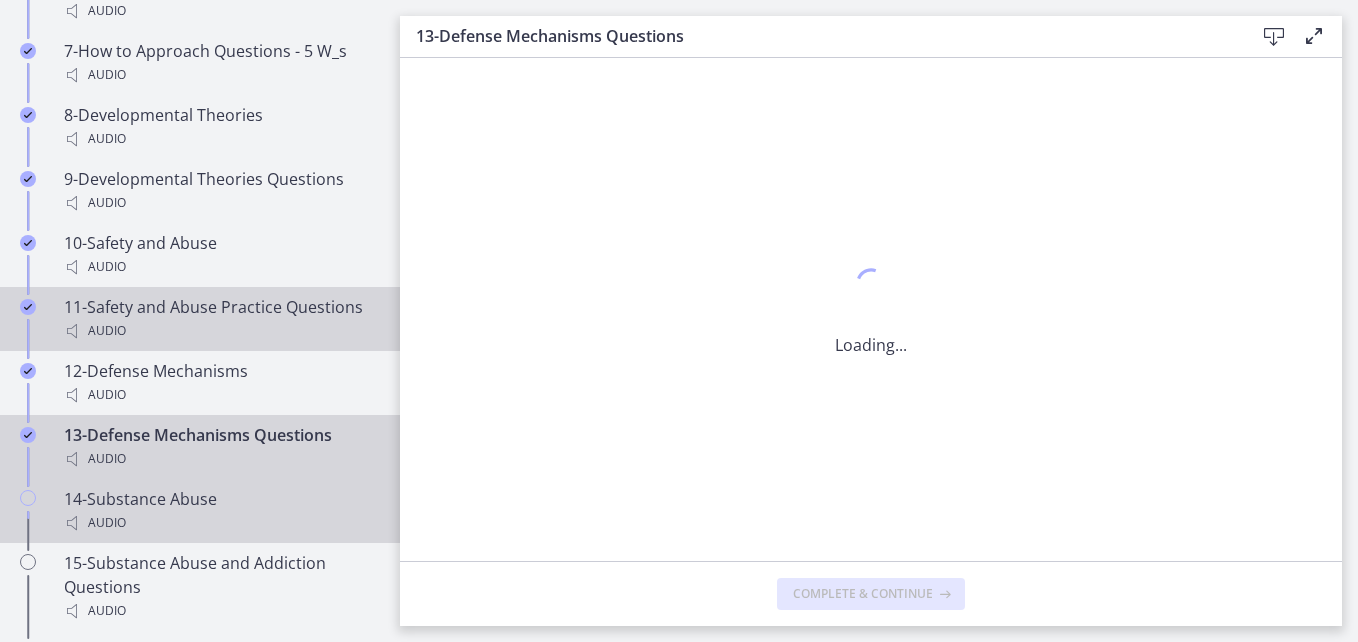 scroll, scrollTop: 2100, scrollLeft: 0, axis: vertical 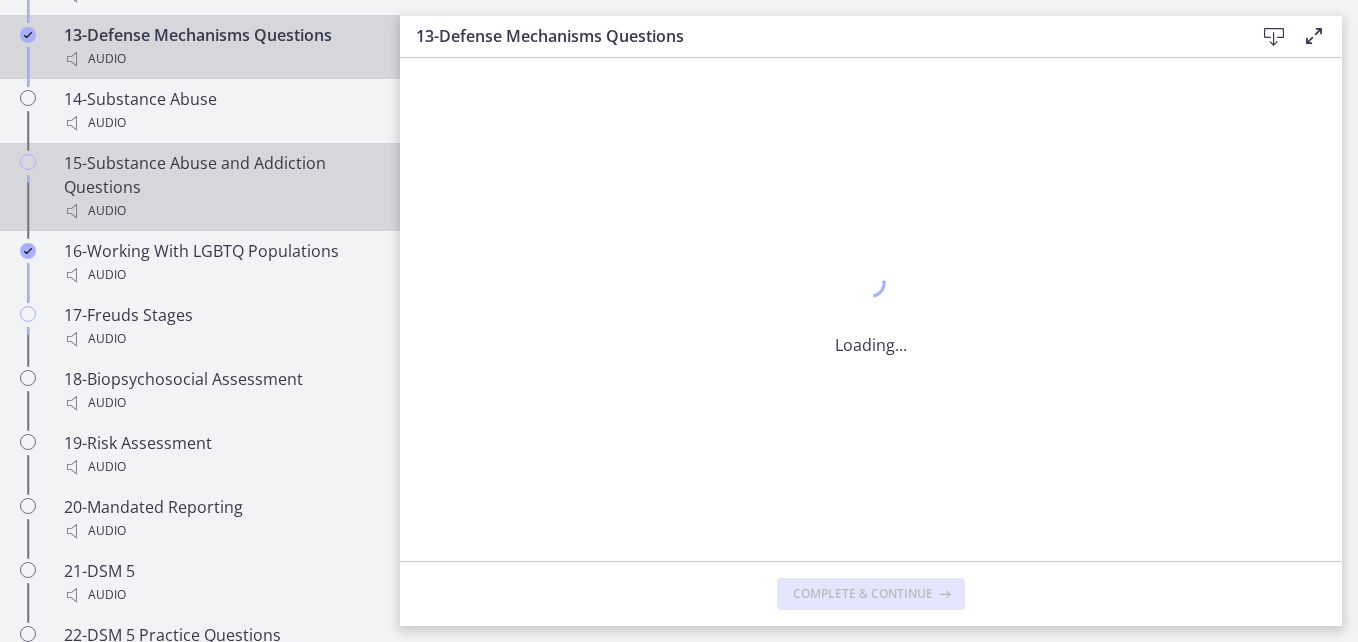 click on "15-Substance Abuse and Addiction Questions
Audio" at bounding box center (220, 187) 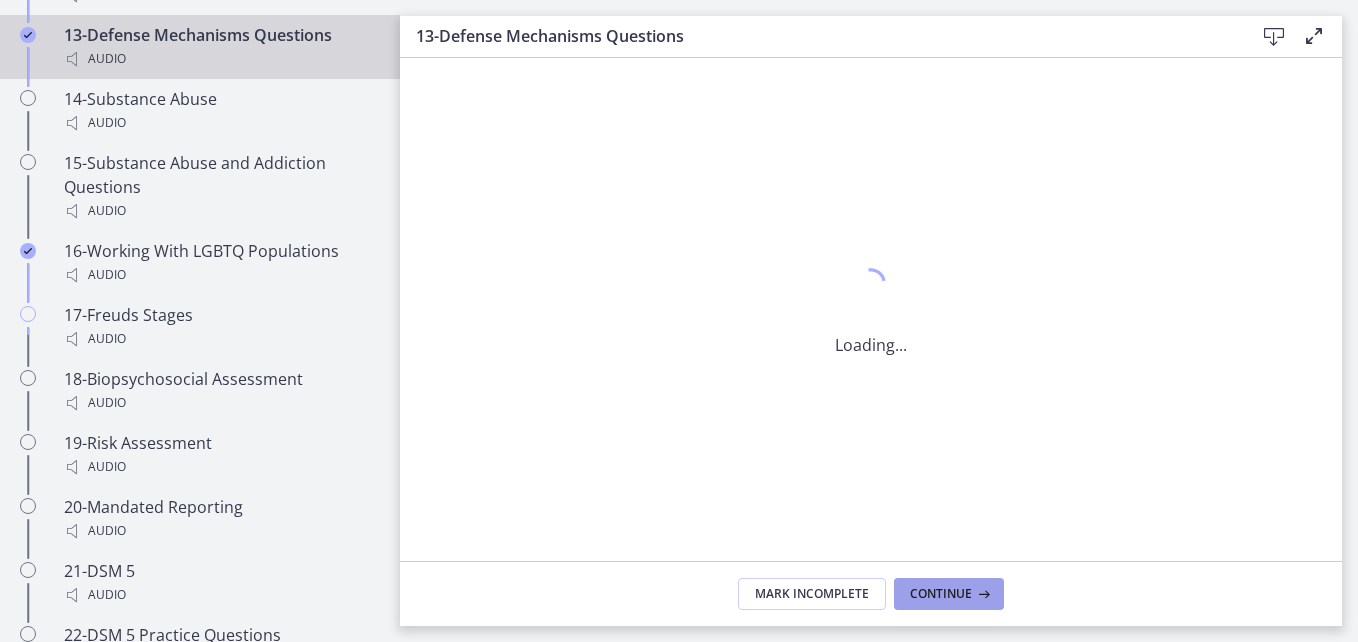 click on "Continue" at bounding box center (941, 594) 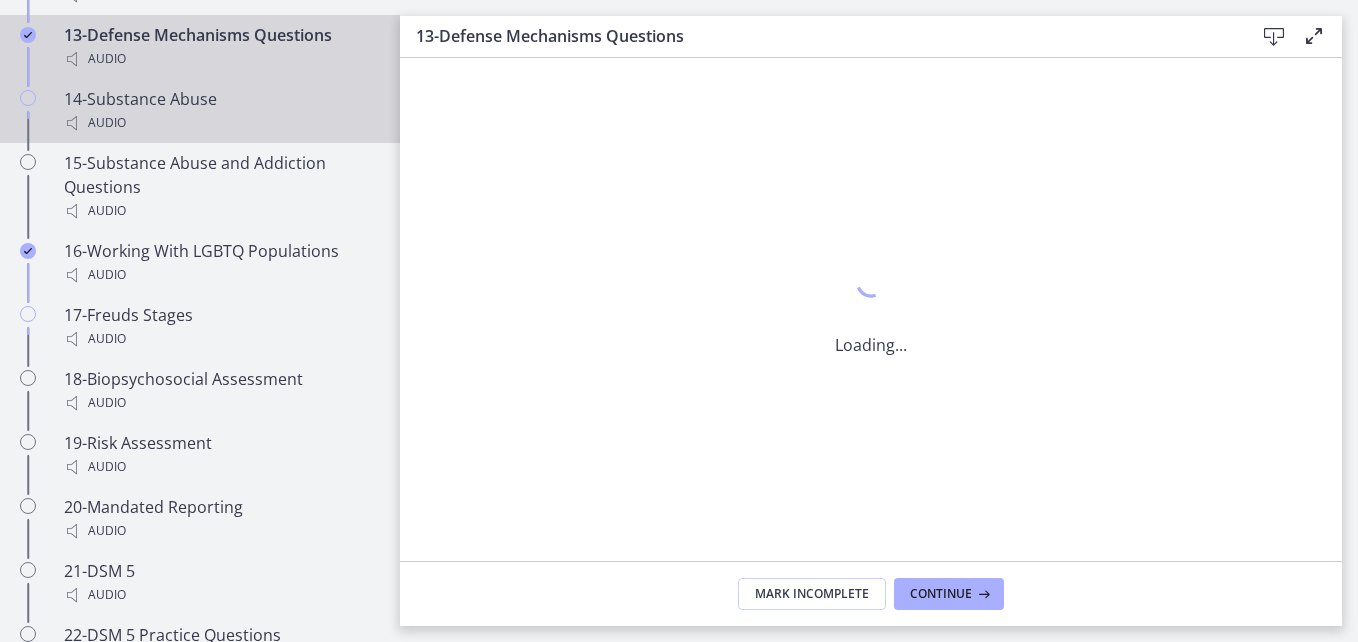 click on "Audio" at bounding box center (220, 123) 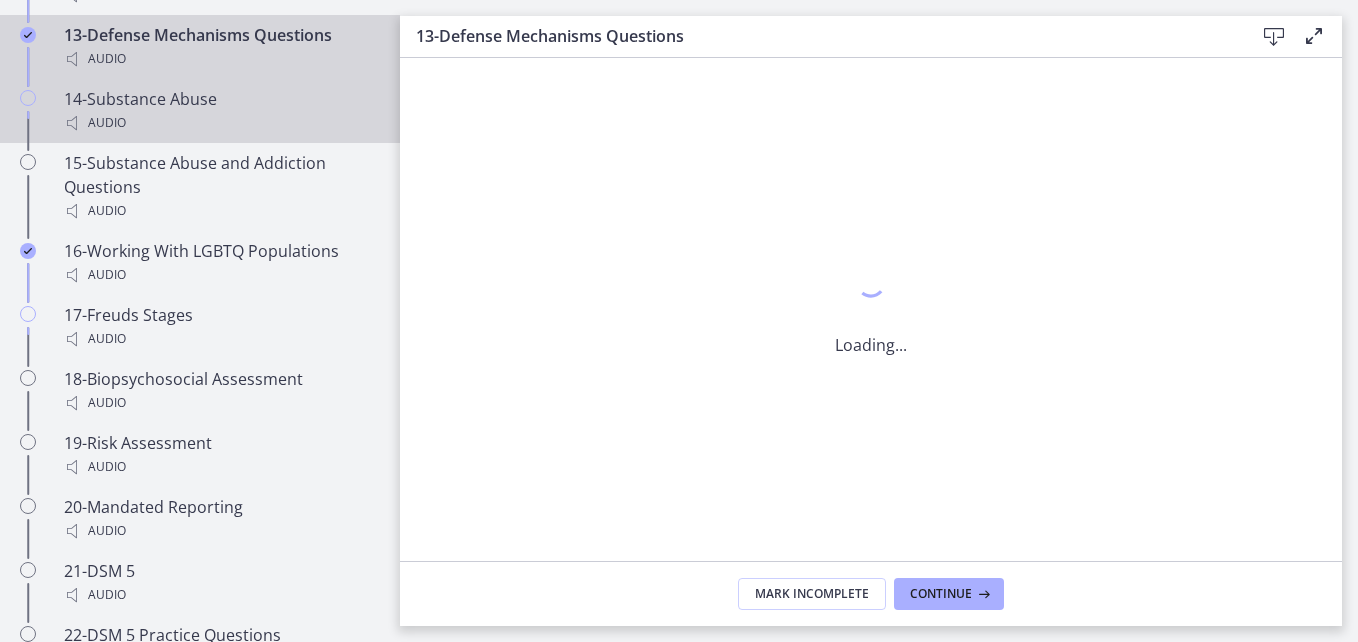 click on "14-Substance Abuse
Audio" at bounding box center (220, 111) 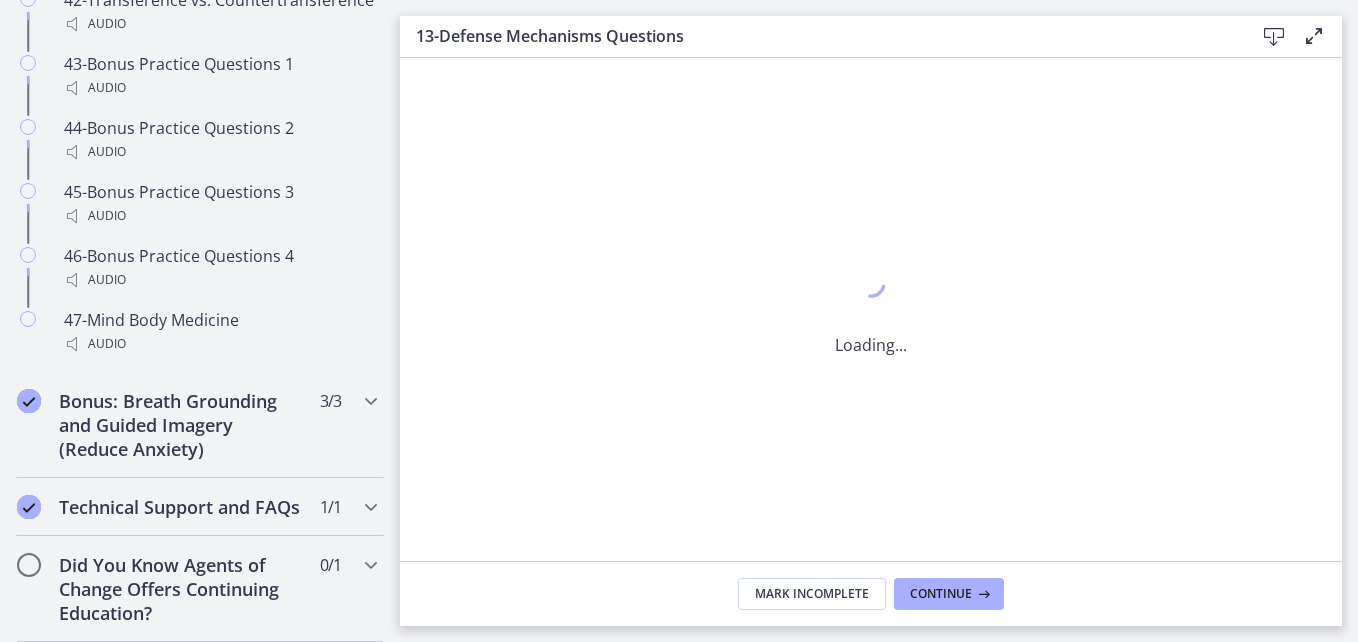 scroll, scrollTop: 4111, scrollLeft: 0, axis: vertical 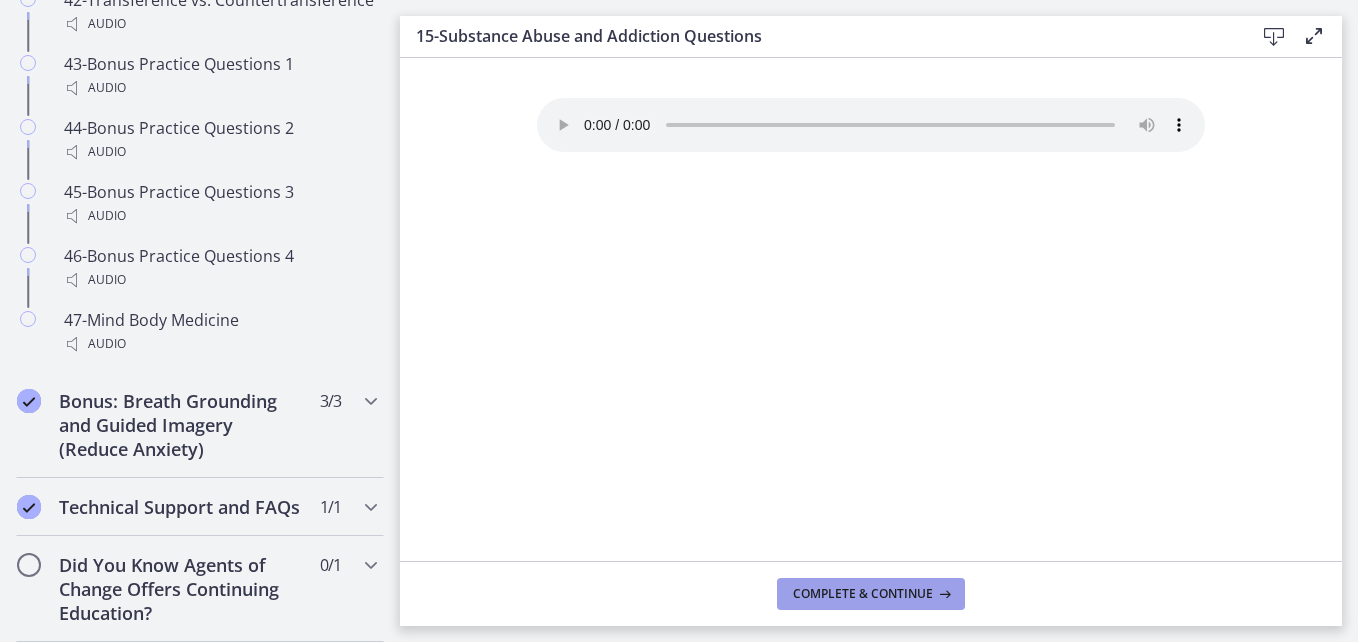 click on "Complete & continue" at bounding box center (863, 594) 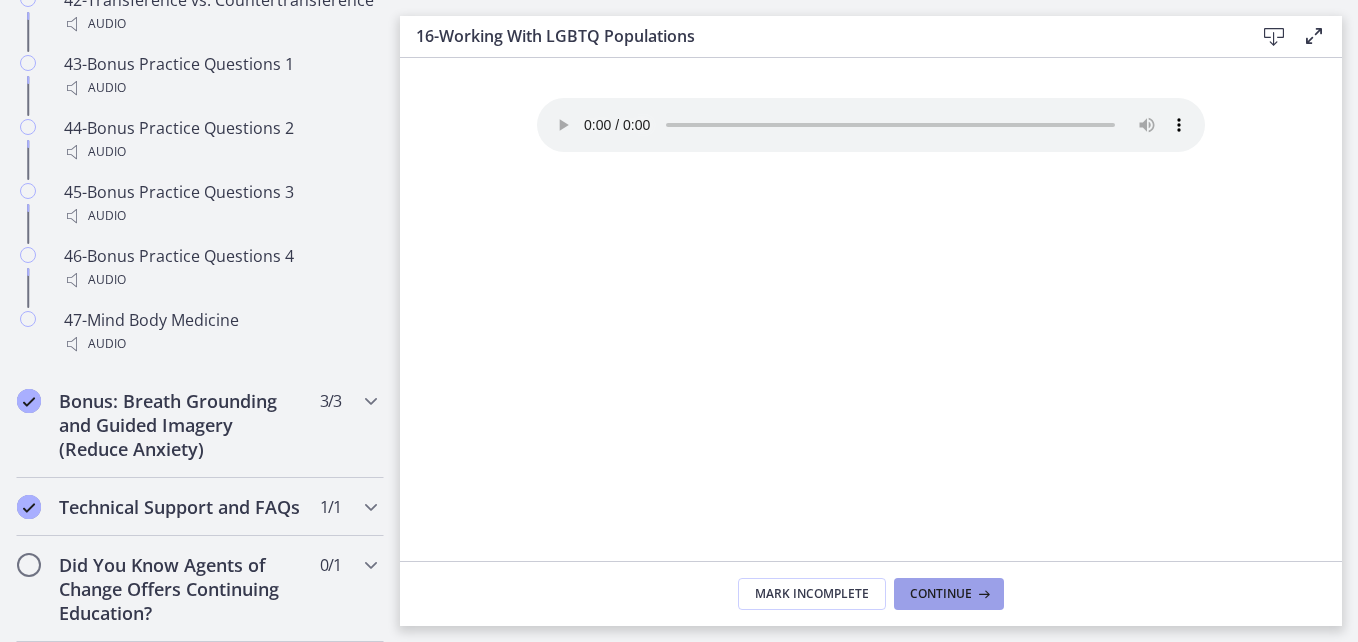 click on "Continue" at bounding box center (941, 594) 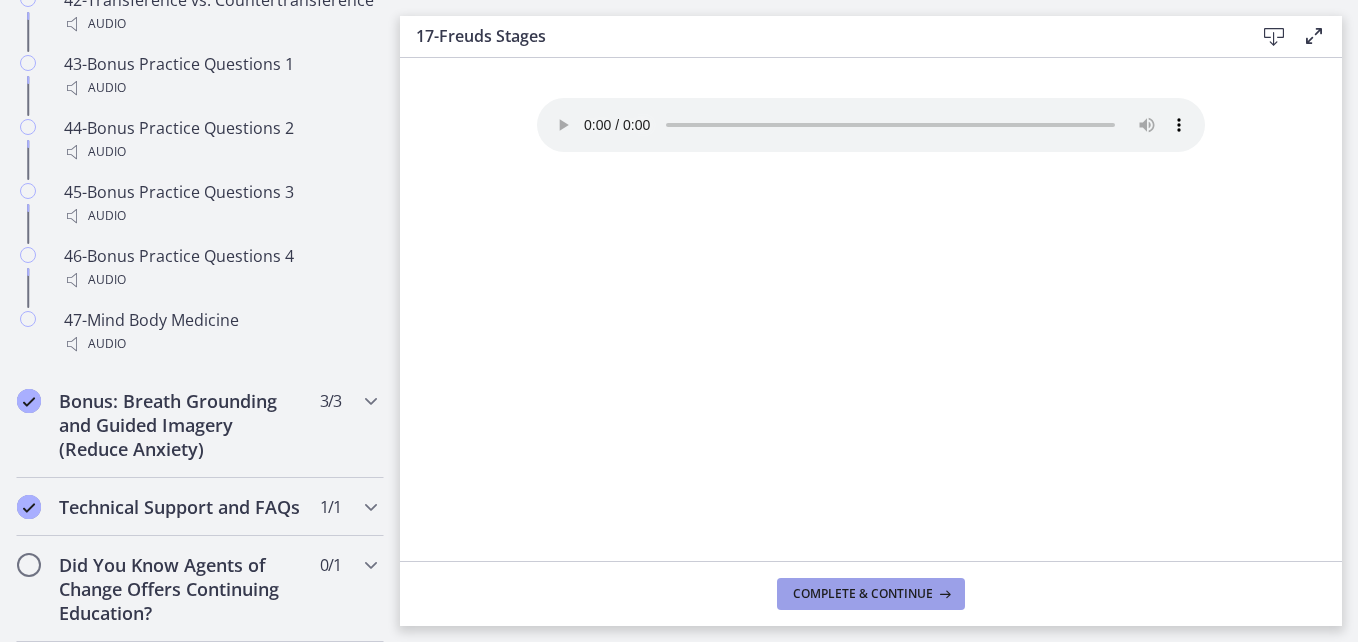 click on "Complete & continue" at bounding box center [863, 594] 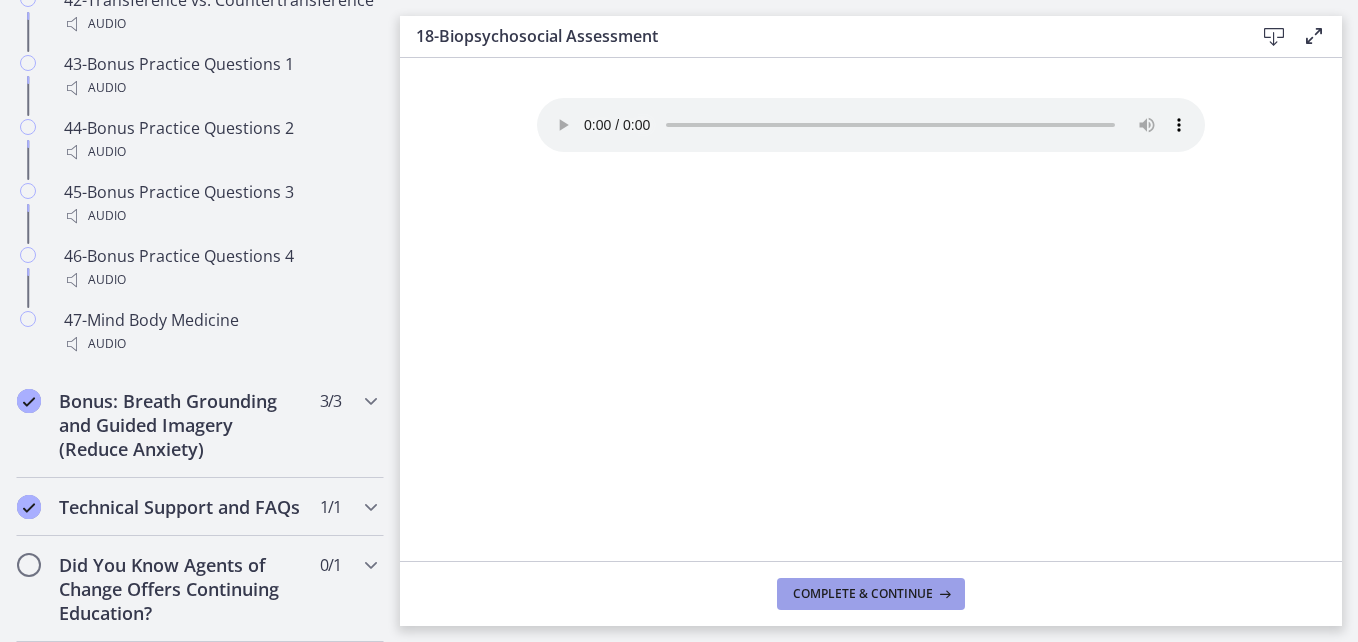 click on "Complete & continue" at bounding box center (863, 594) 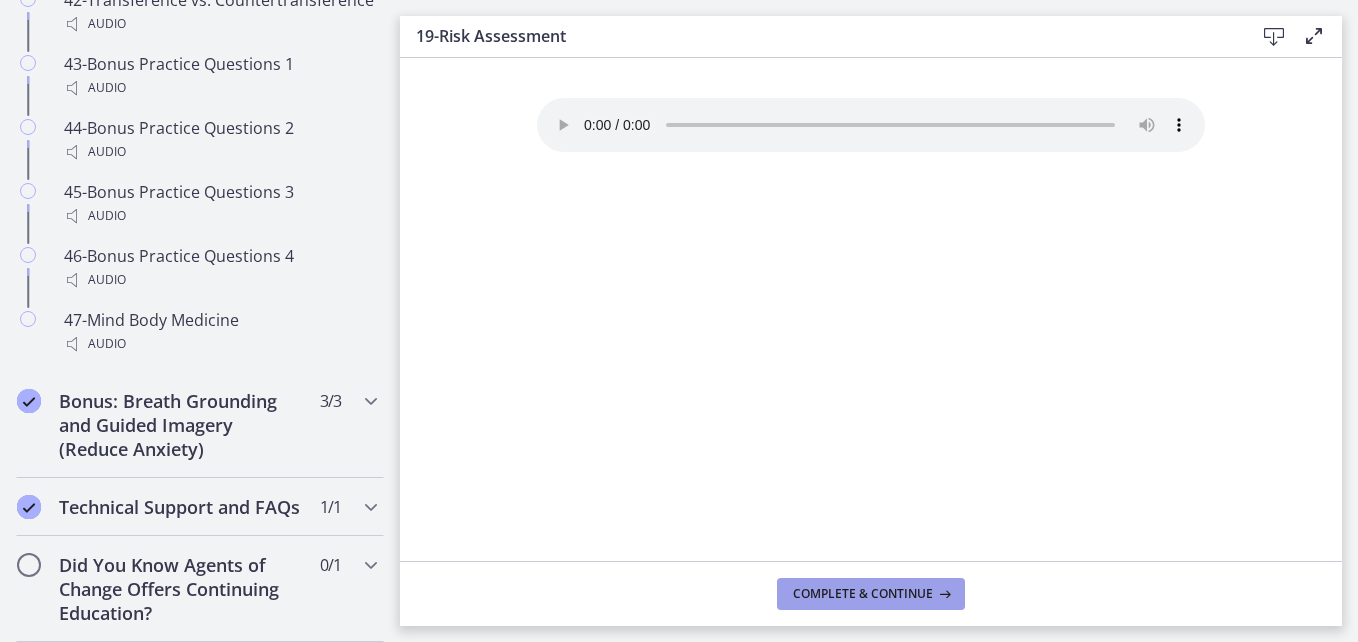 click on "Complete & continue" at bounding box center (863, 594) 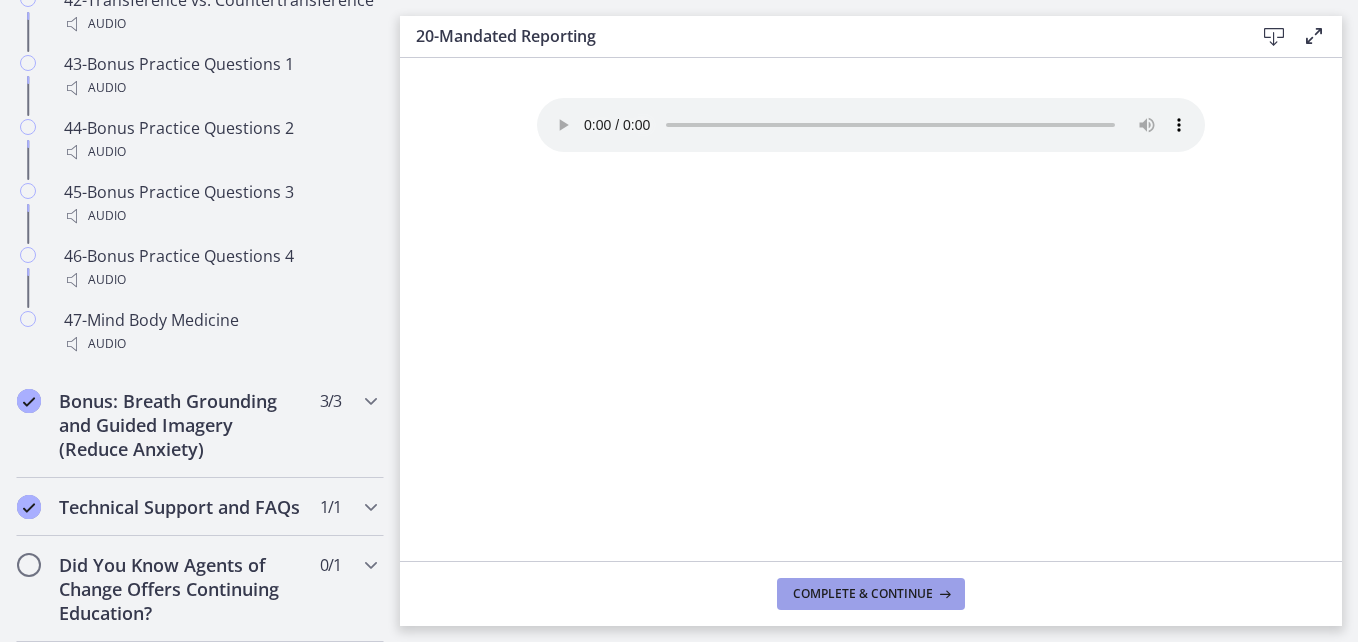 click on "Complete & continue" at bounding box center [863, 594] 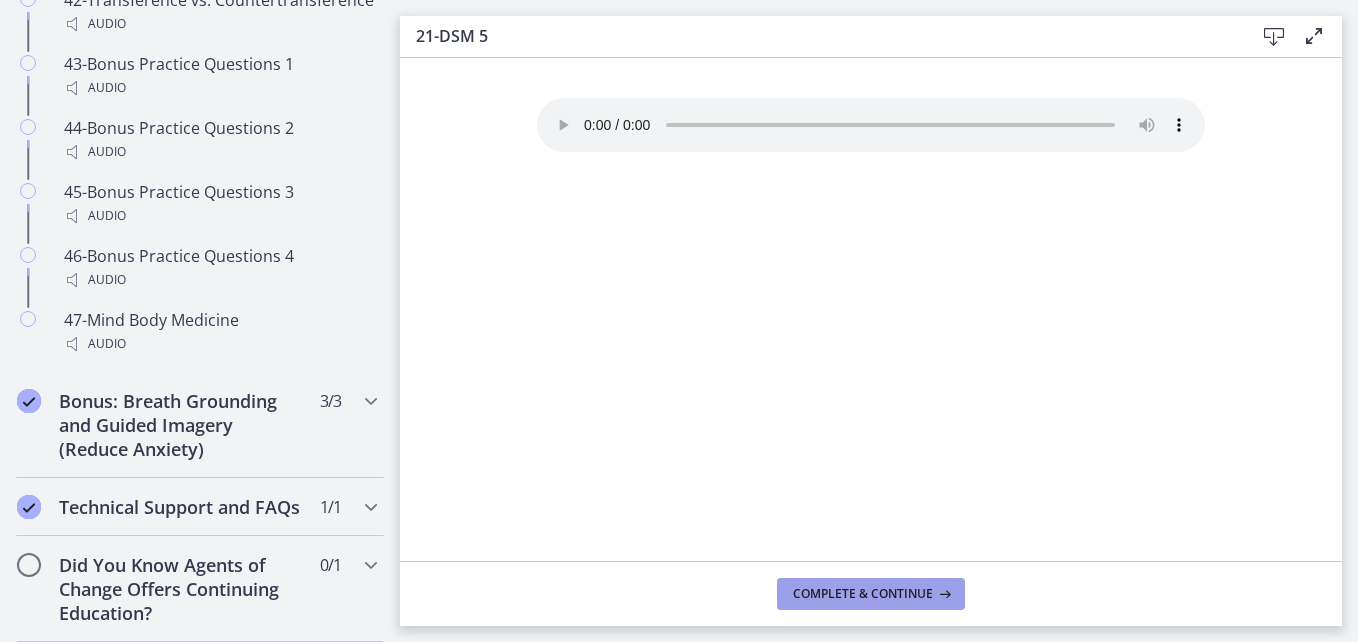 click on "Complete & continue" at bounding box center [863, 594] 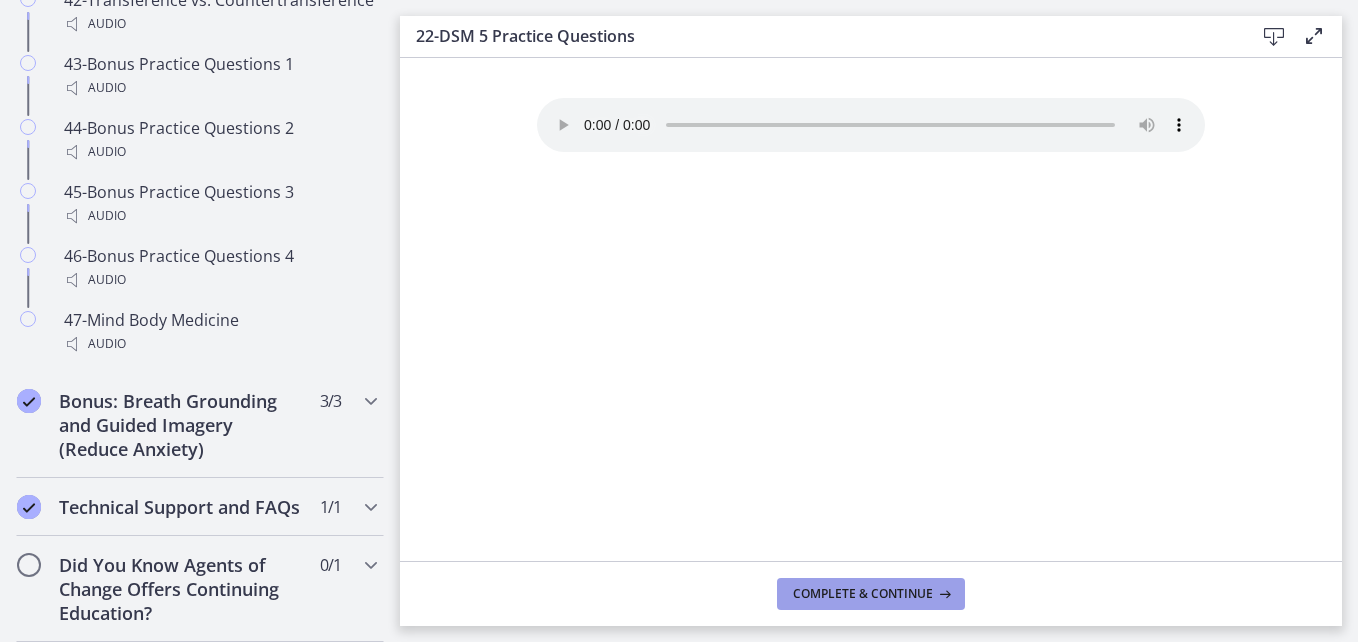 click on "Complete & continue" at bounding box center (863, 594) 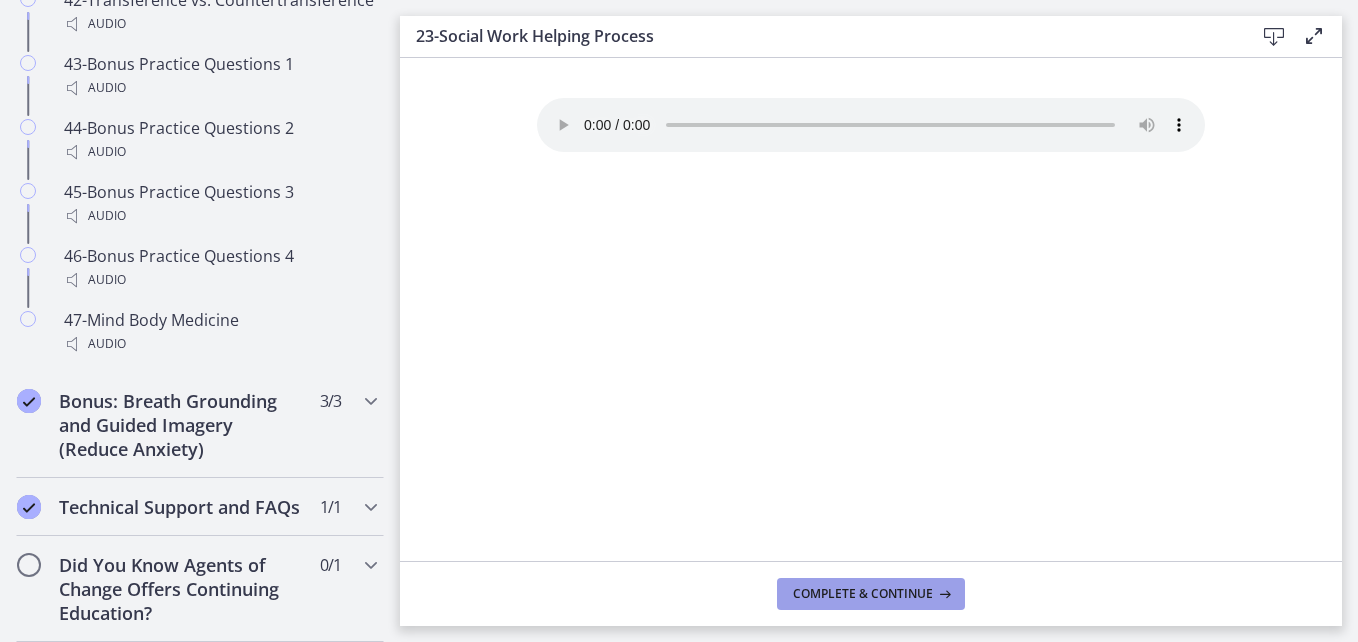 click on "Complete & continue" at bounding box center (863, 594) 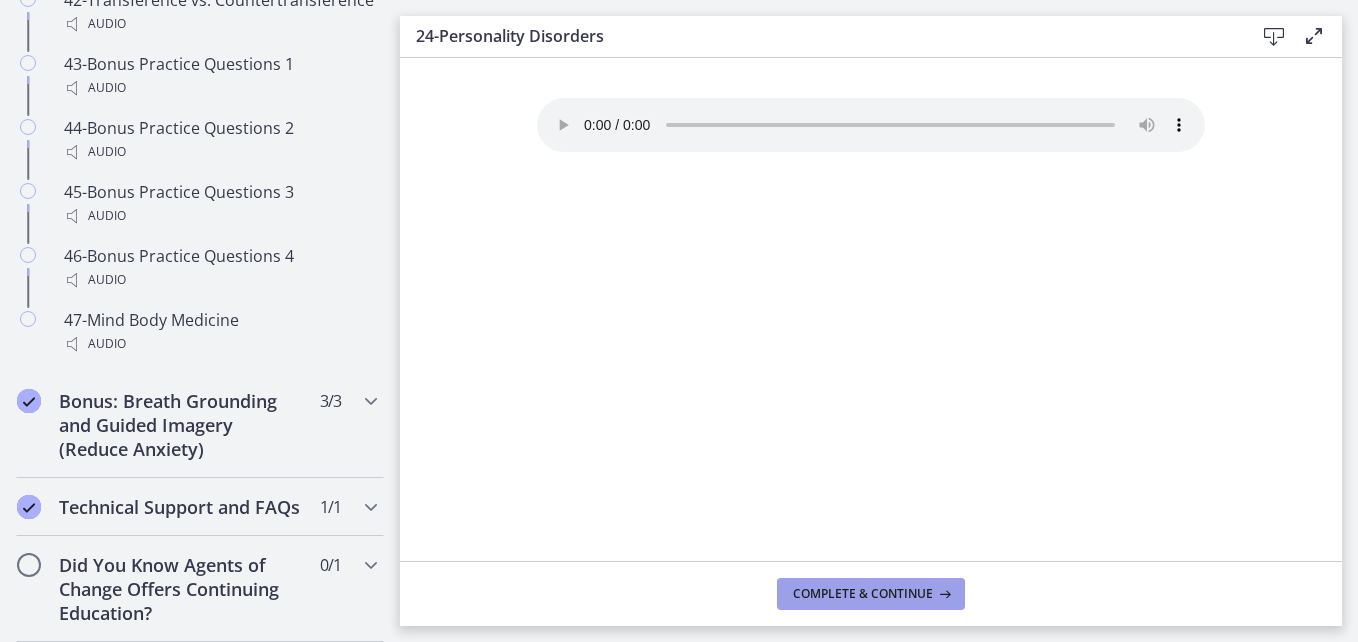 click on "Complete & continue" at bounding box center (863, 594) 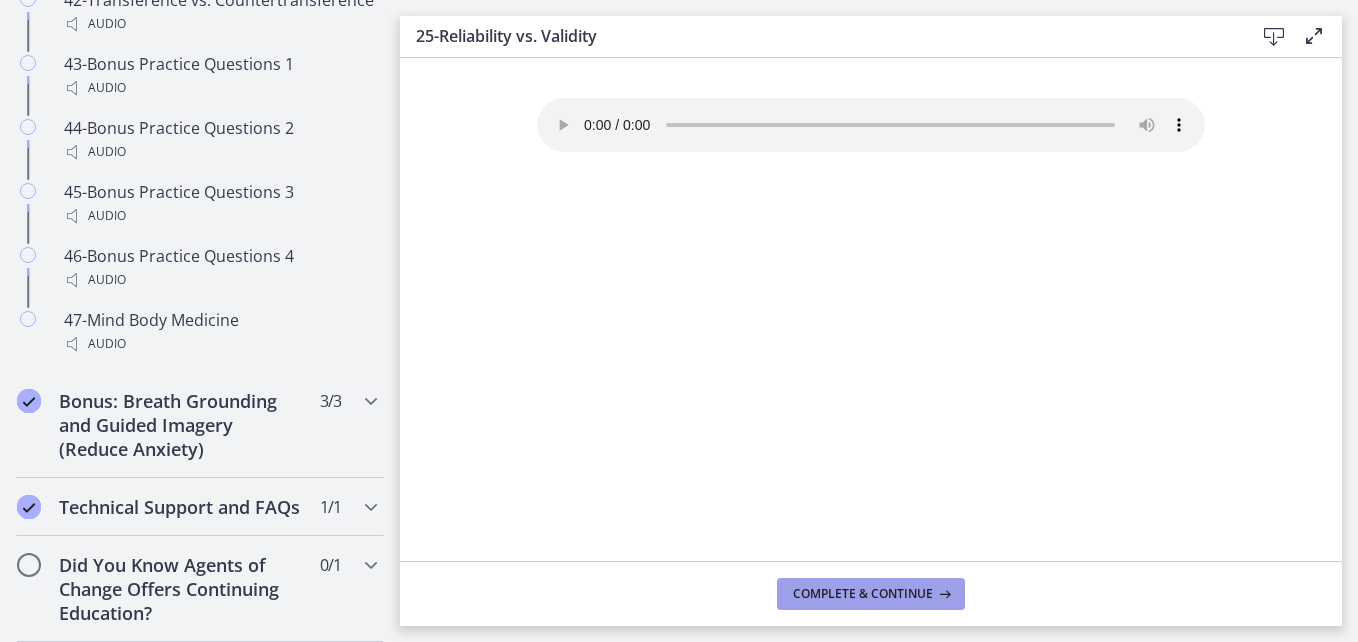click on "Complete & continue" at bounding box center [863, 594] 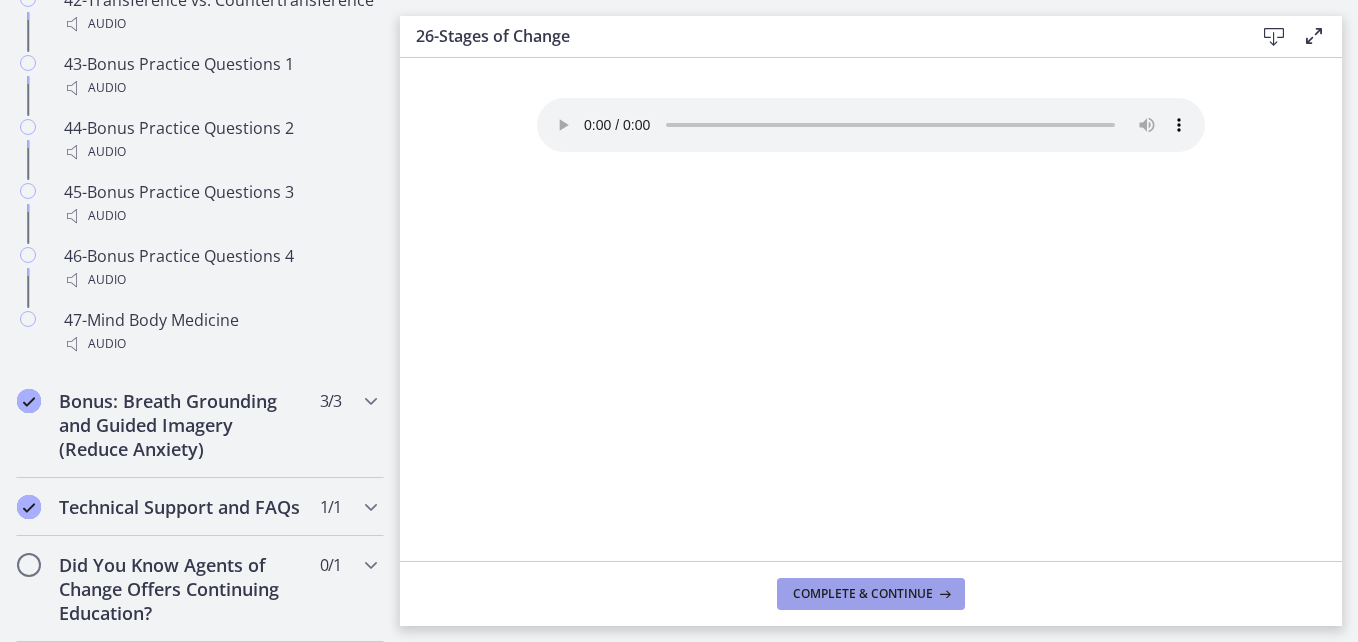 click on "Complete & continue" at bounding box center (863, 594) 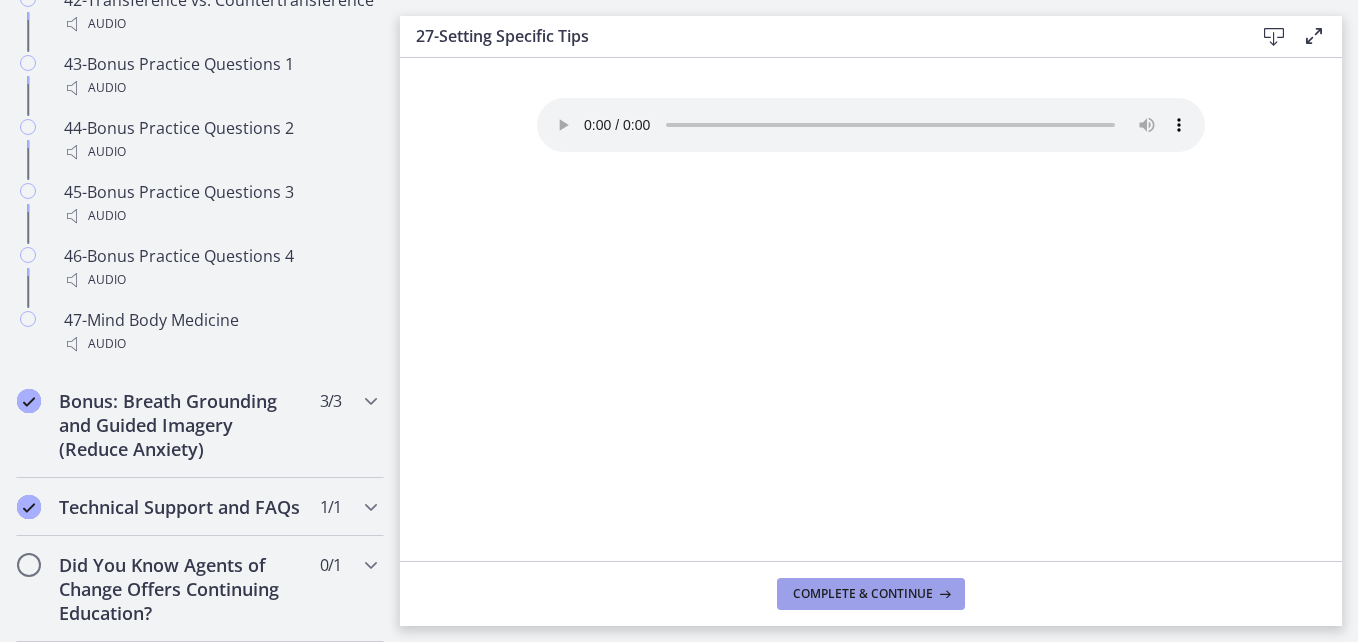 click on "Complete & continue" at bounding box center (863, 594) 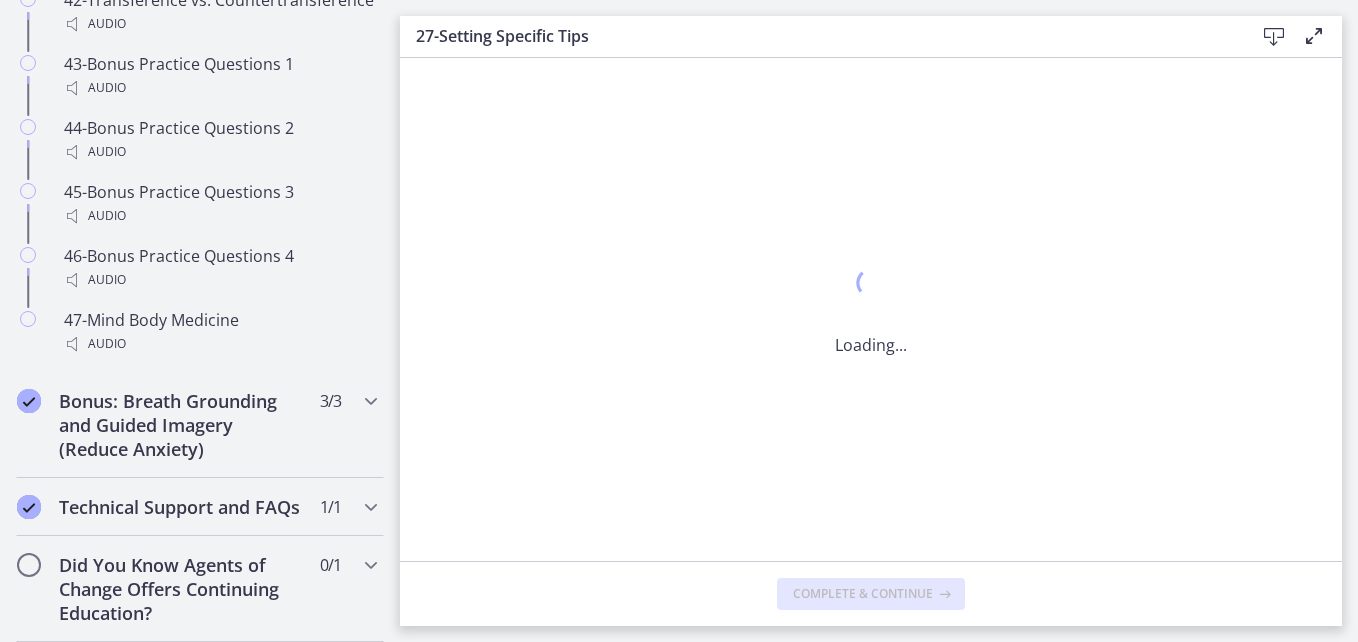click on "Complete & continue" at bounding box center (863, 594) 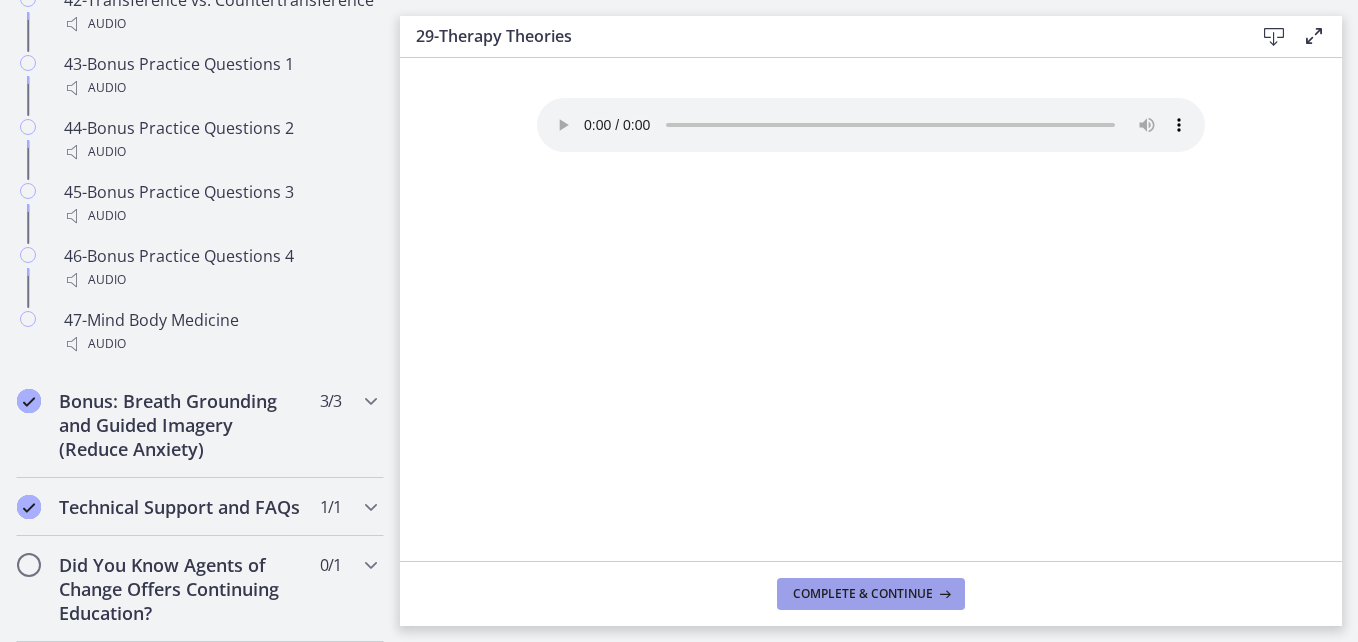 click on "Complete & continue" at bounding box center (863, 594) 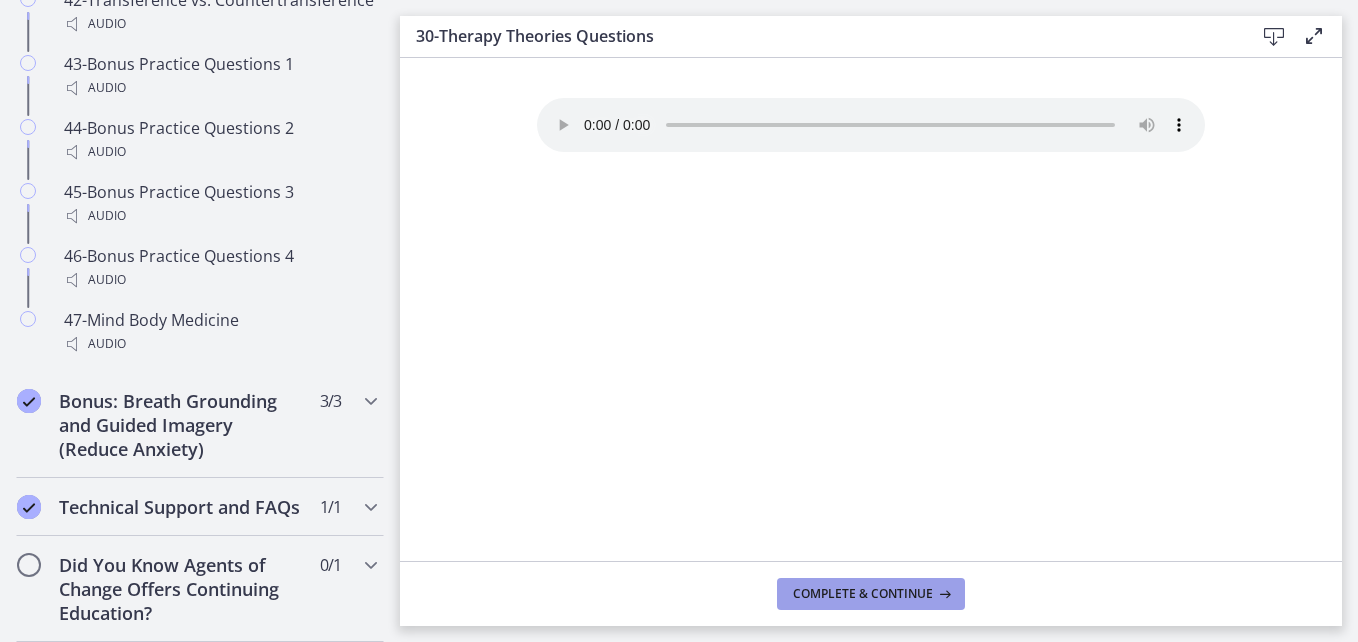click on "Complete & continue" at bounding box center (863, 594) 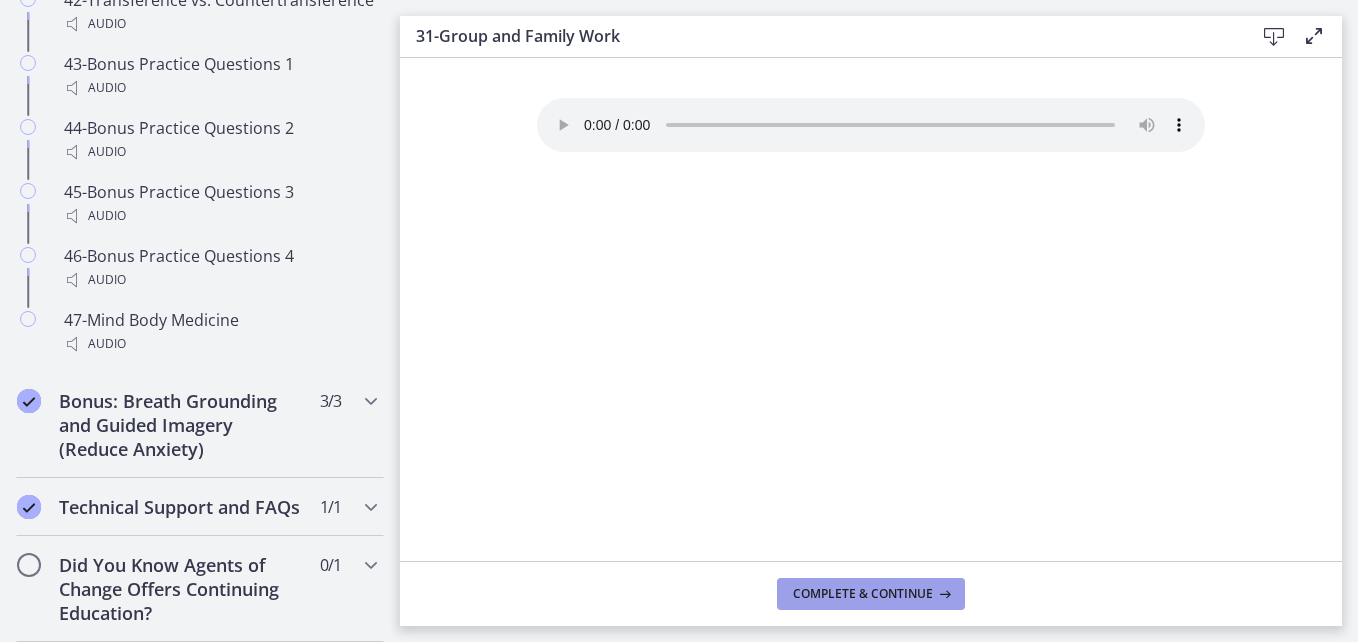 click on "Complete & continue" at bounding box center (863, 594) 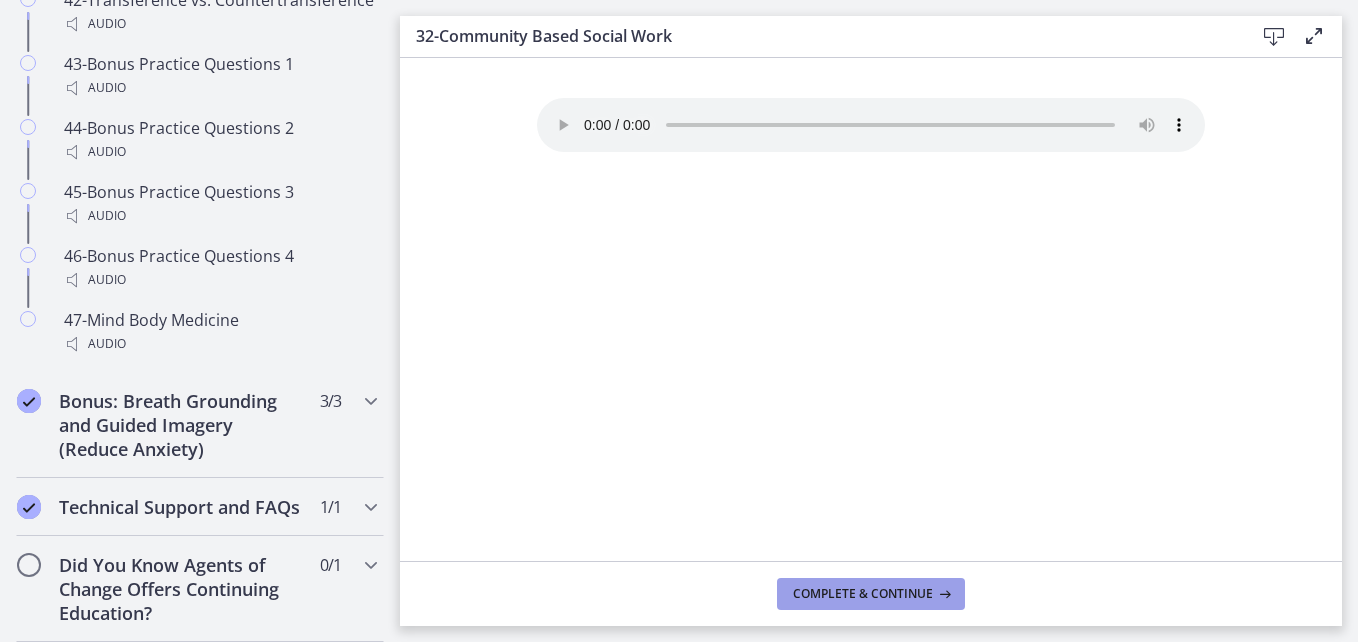 click on "Complete & continue" at bounding box center (863, 594) 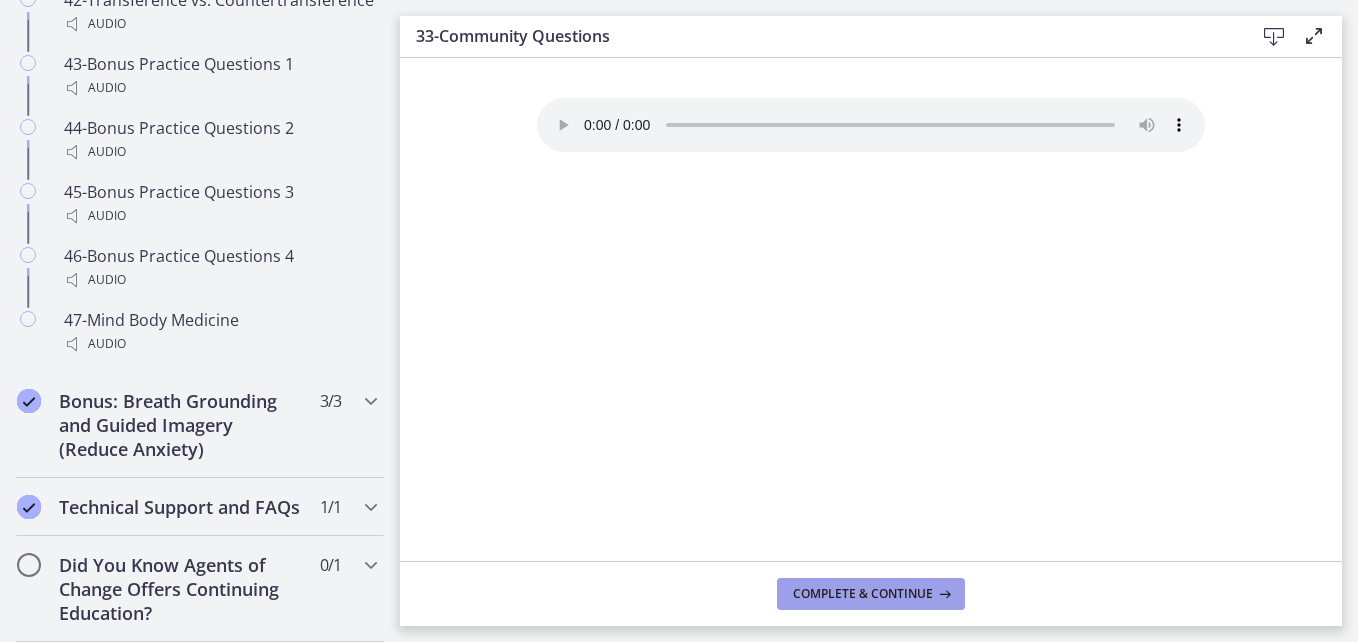 click on "Complete & continue" at bounding box center [863, 594] 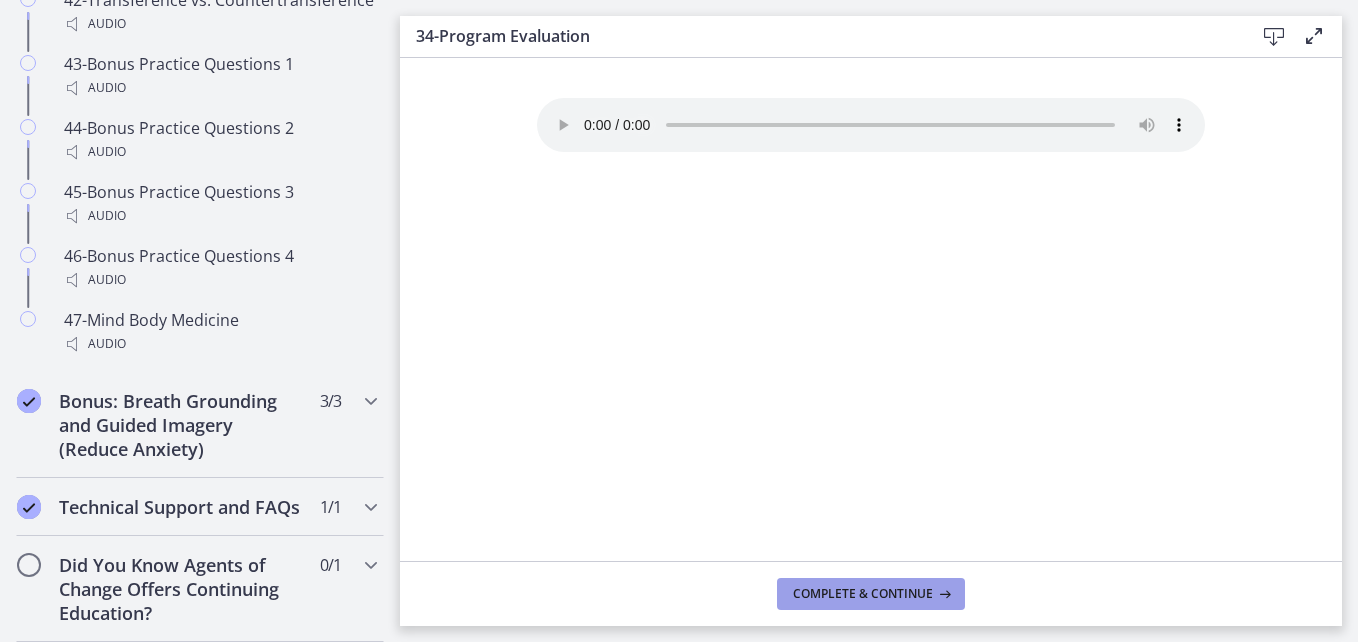 click on "Complete & continue" at bounding box center [863, 594] 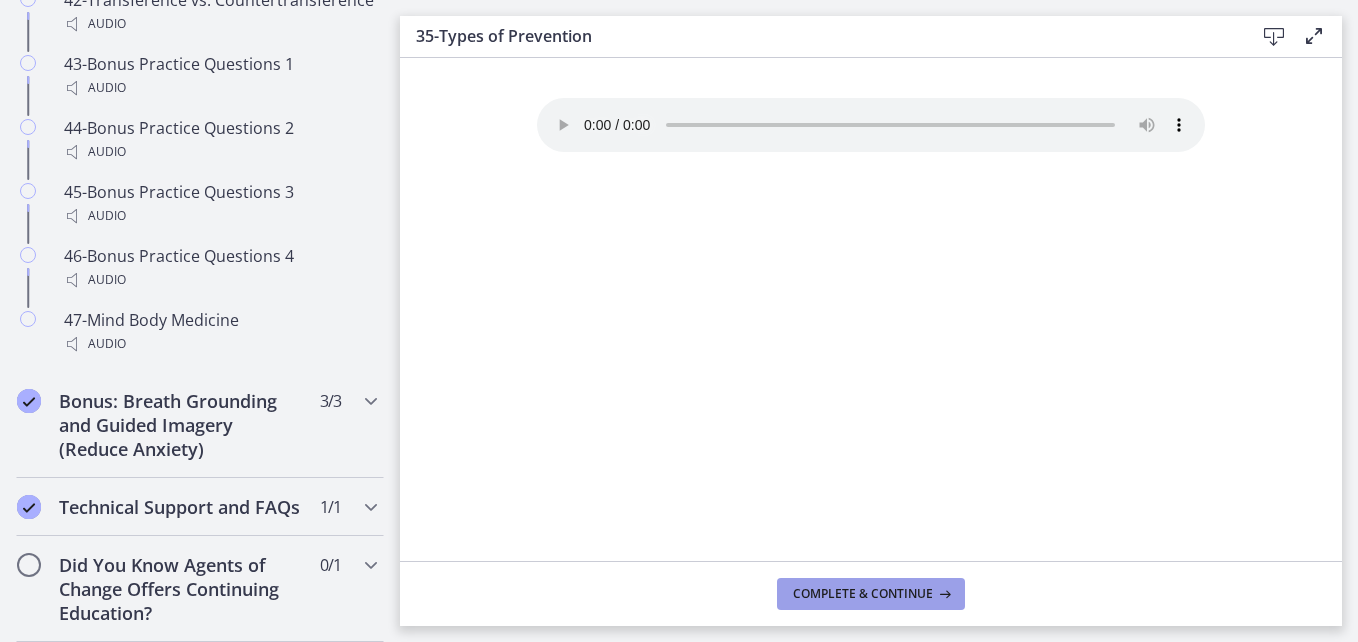 click on "Complete & continue" at bounding box center [863, 594] 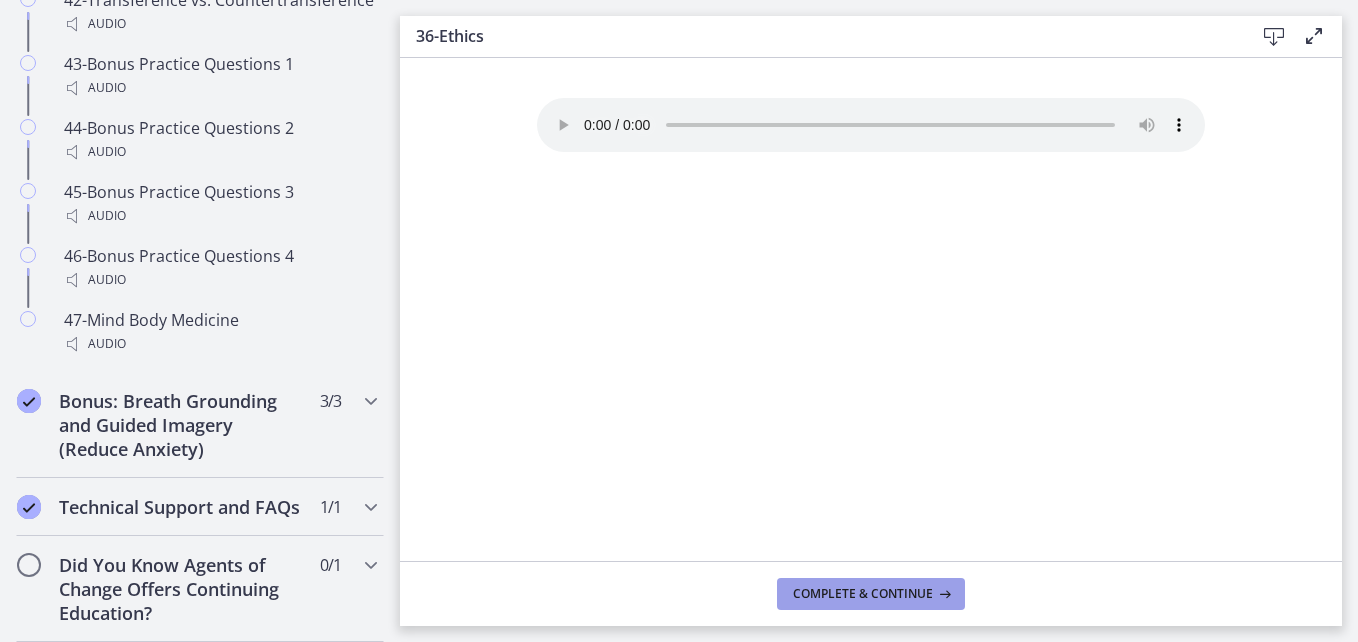 click on "Complete & continue" at bounding box center [863, 594] 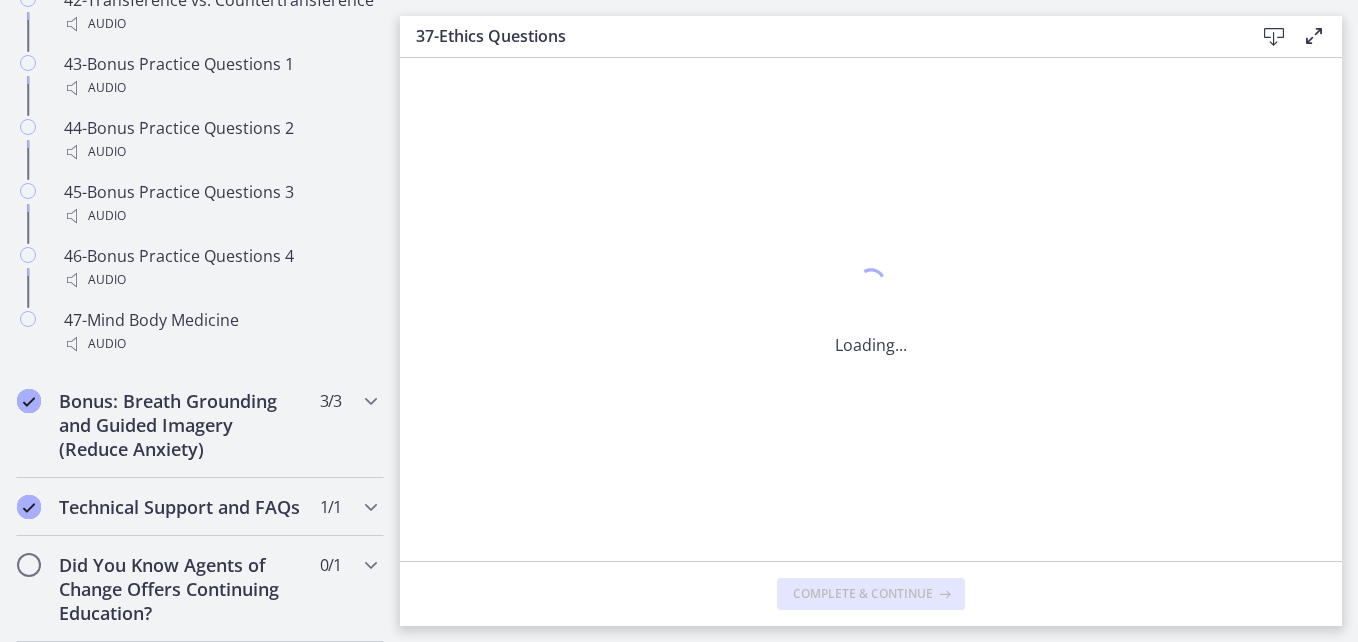 click on "Complete & continue" at bounding box center (863, 594) 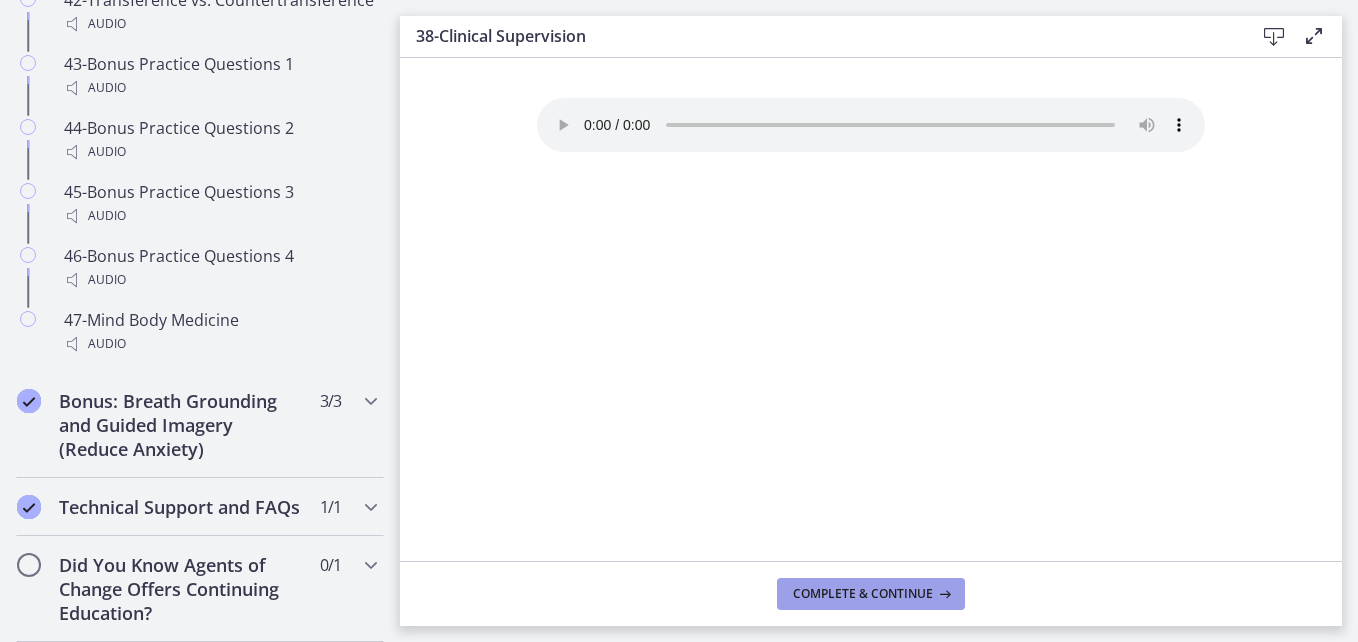 click on "Complete & continue" at bounding box center (863, 594) 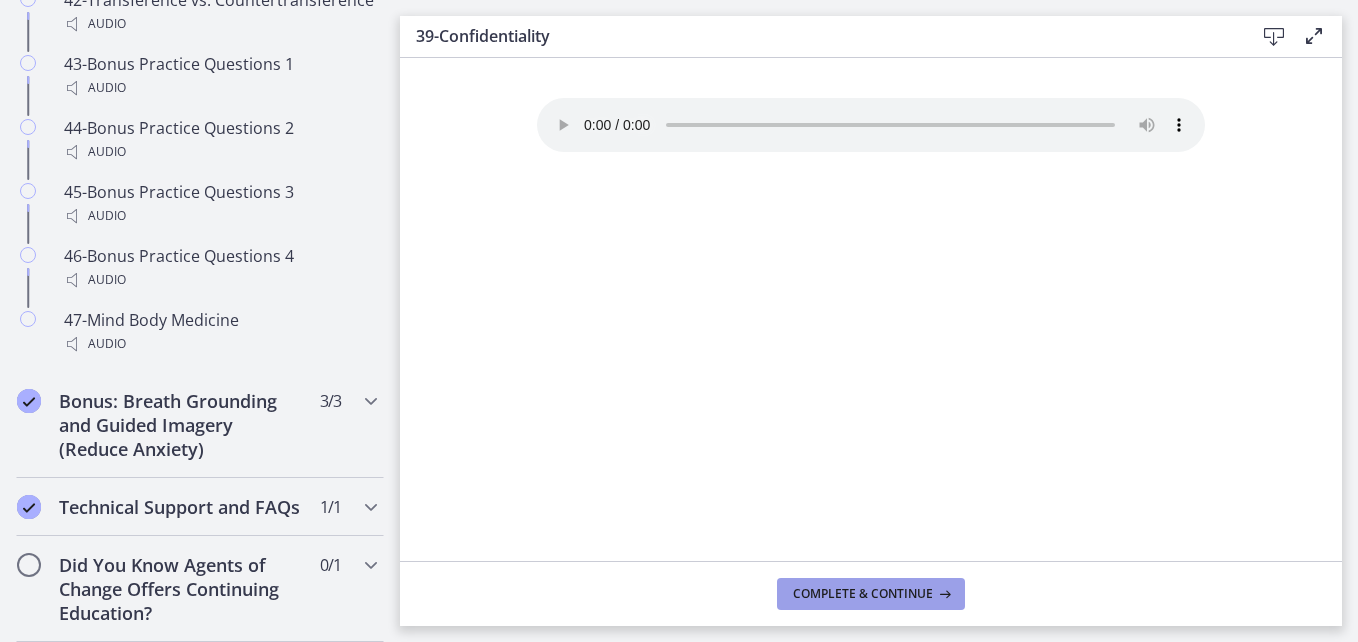 click on "Complete & continue" at bounding box center (863, 594) 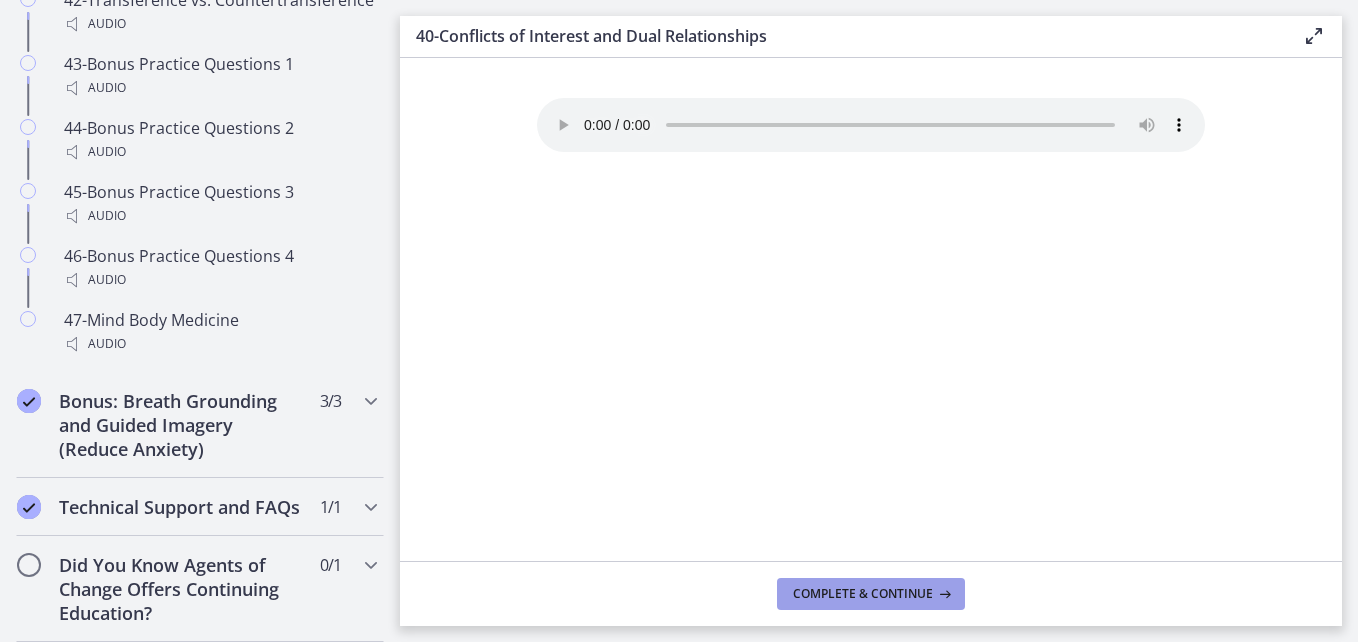click on "Complete & continue" at bounding box center [863, 594] 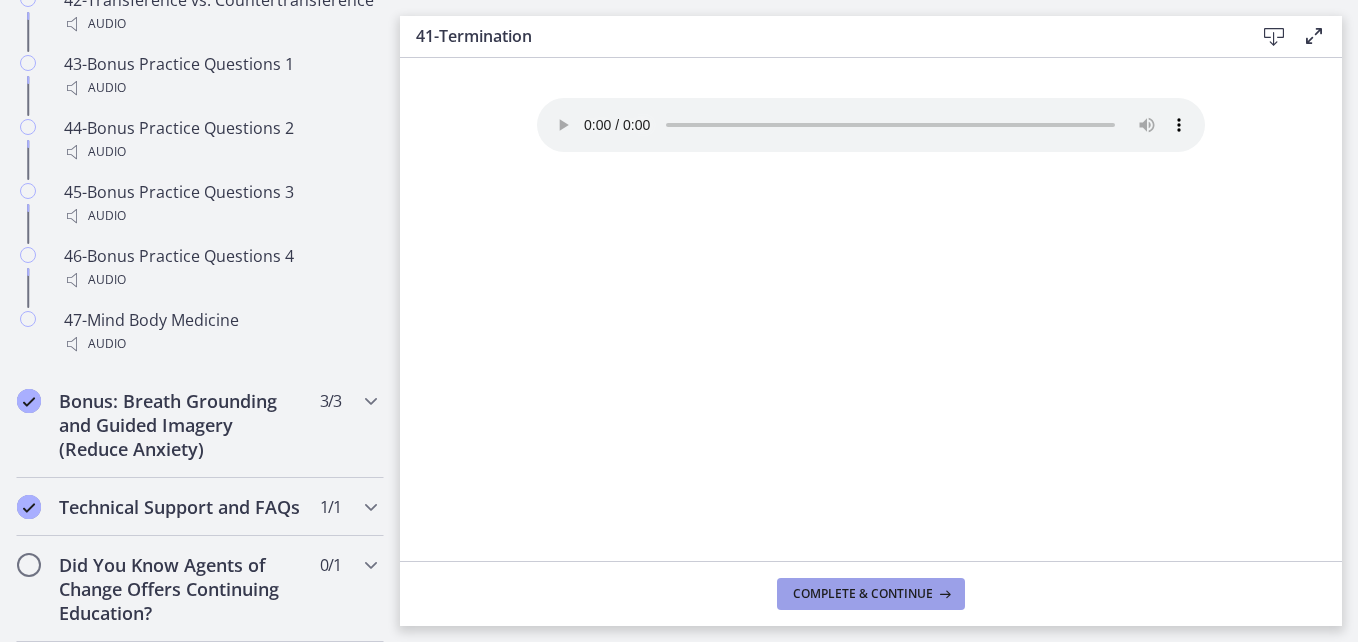 click on "Complete & continue" at bounding box center [863, 594] 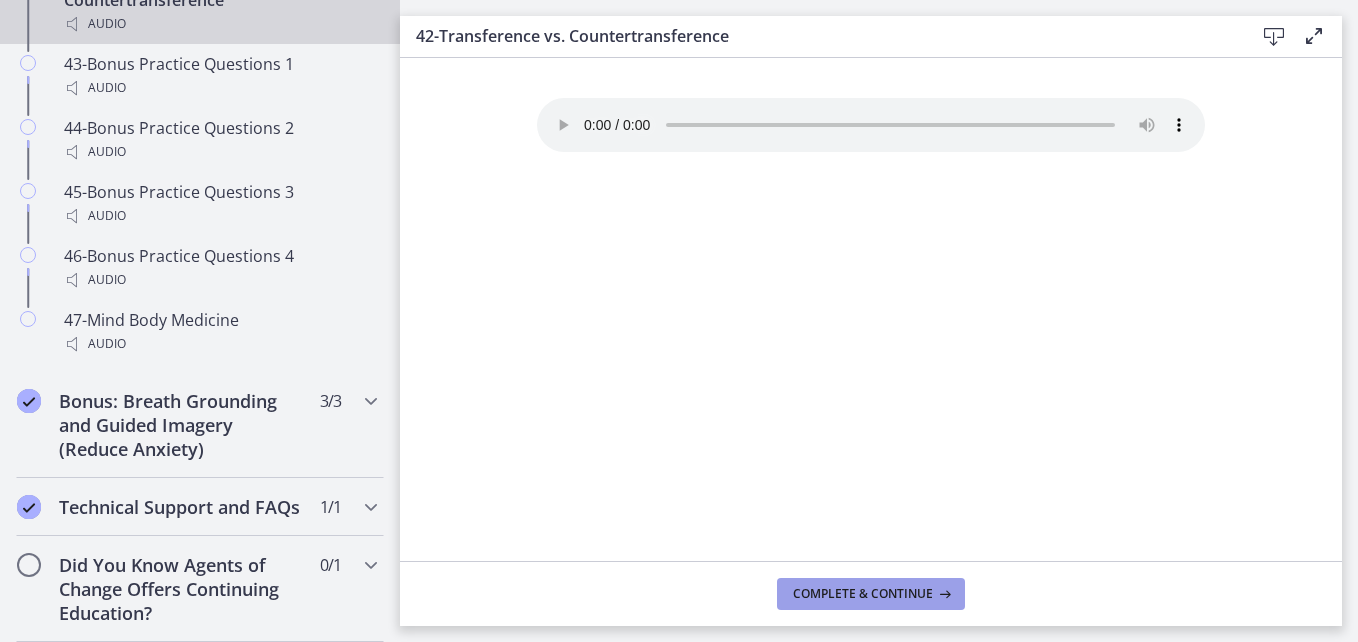 click on "Complete & continue" at bounding box center [863, 594] 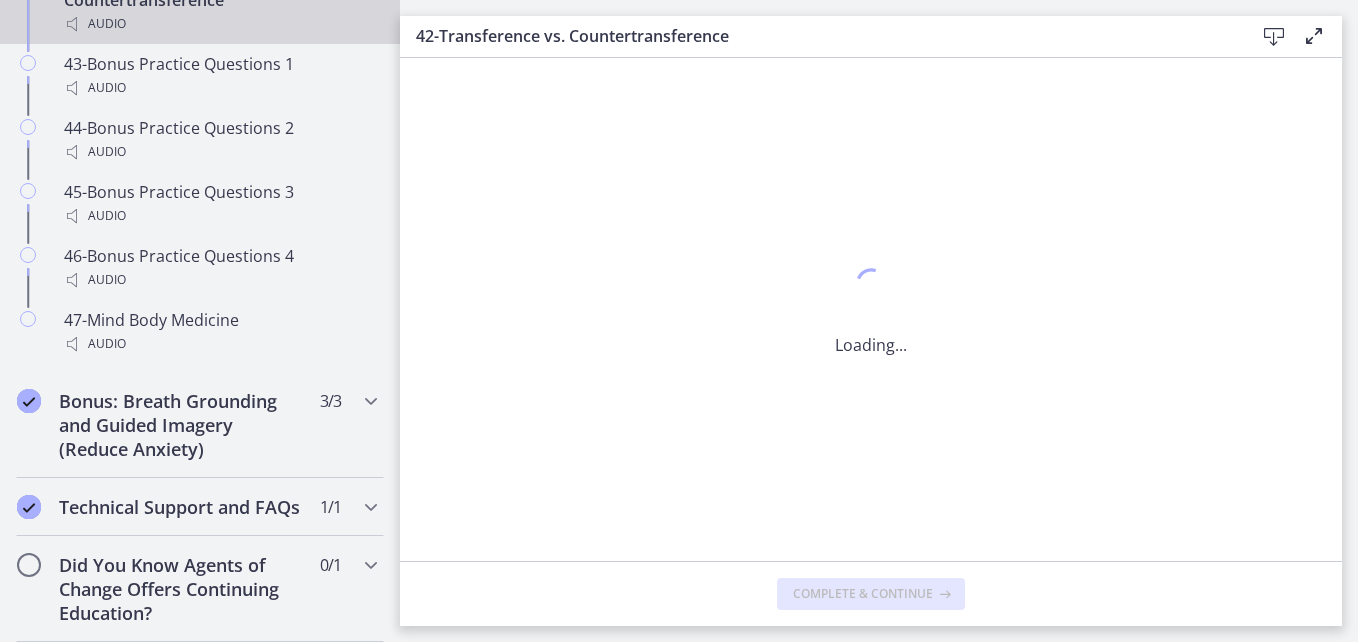 click on "Complete & continue" at bounding box center (863, 594) 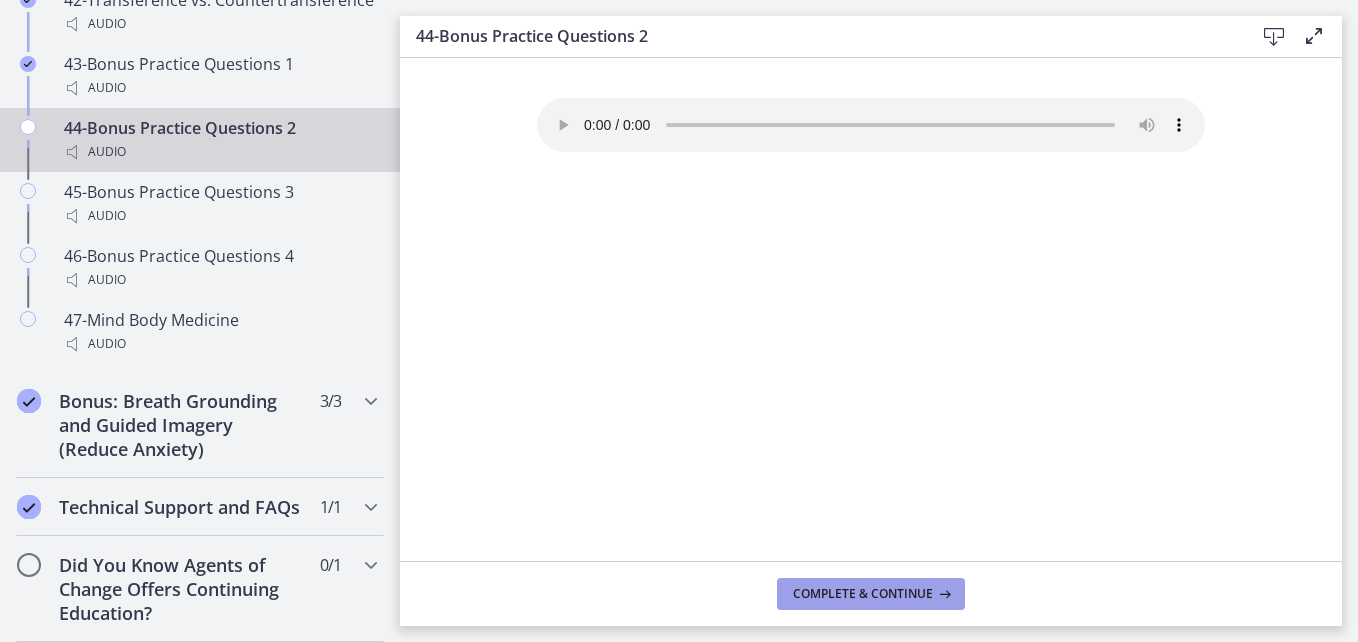 click on "Complete & continue" at bounding box center (863, 594) 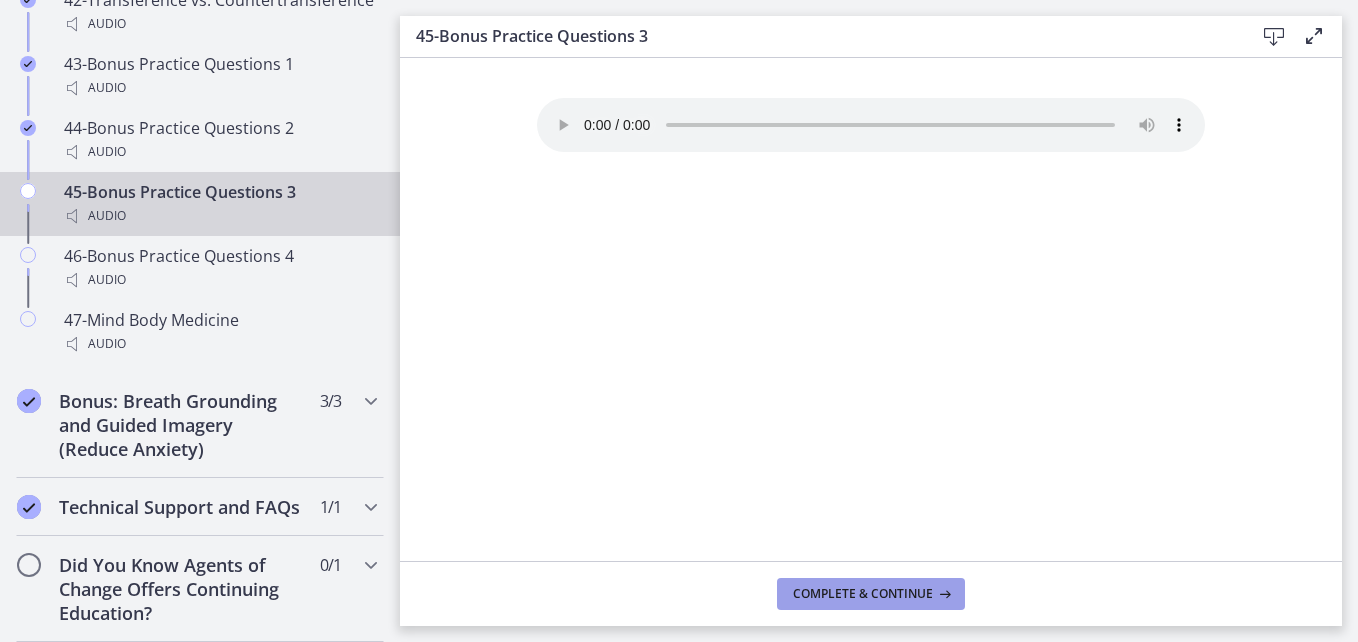 click on "Complete & continue" at bounding box center (863, 594) 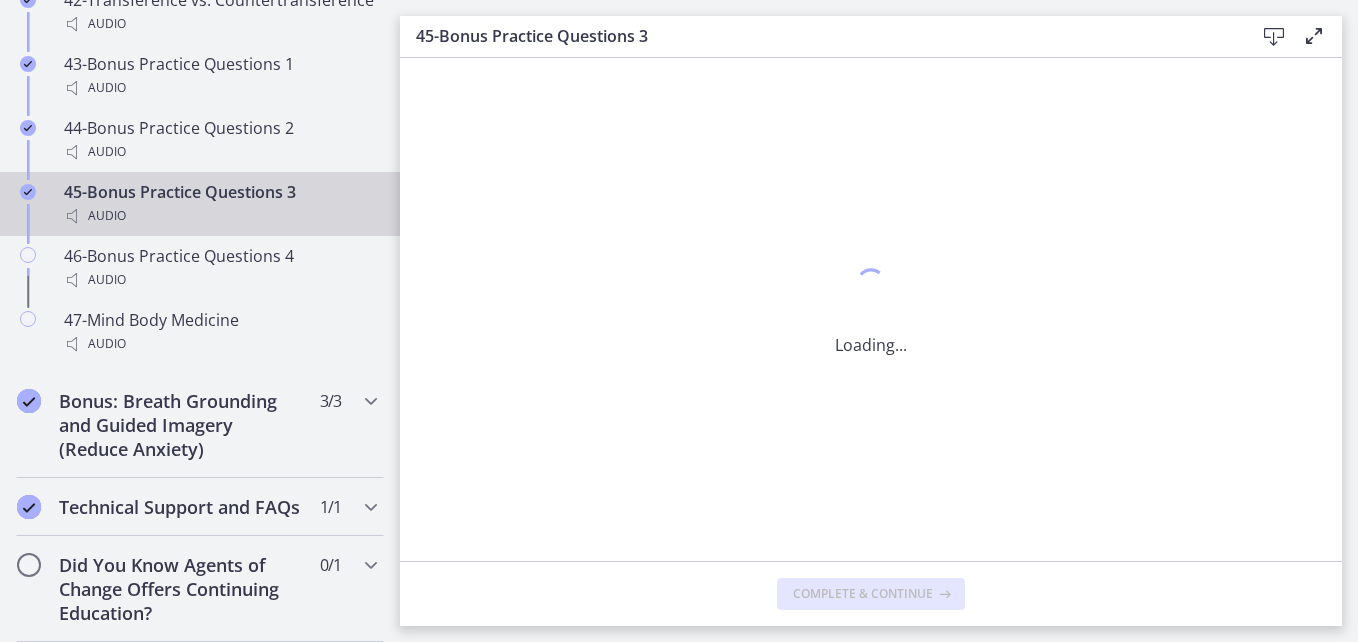 click on "Complete & continue" at bounding box center [863, 594] 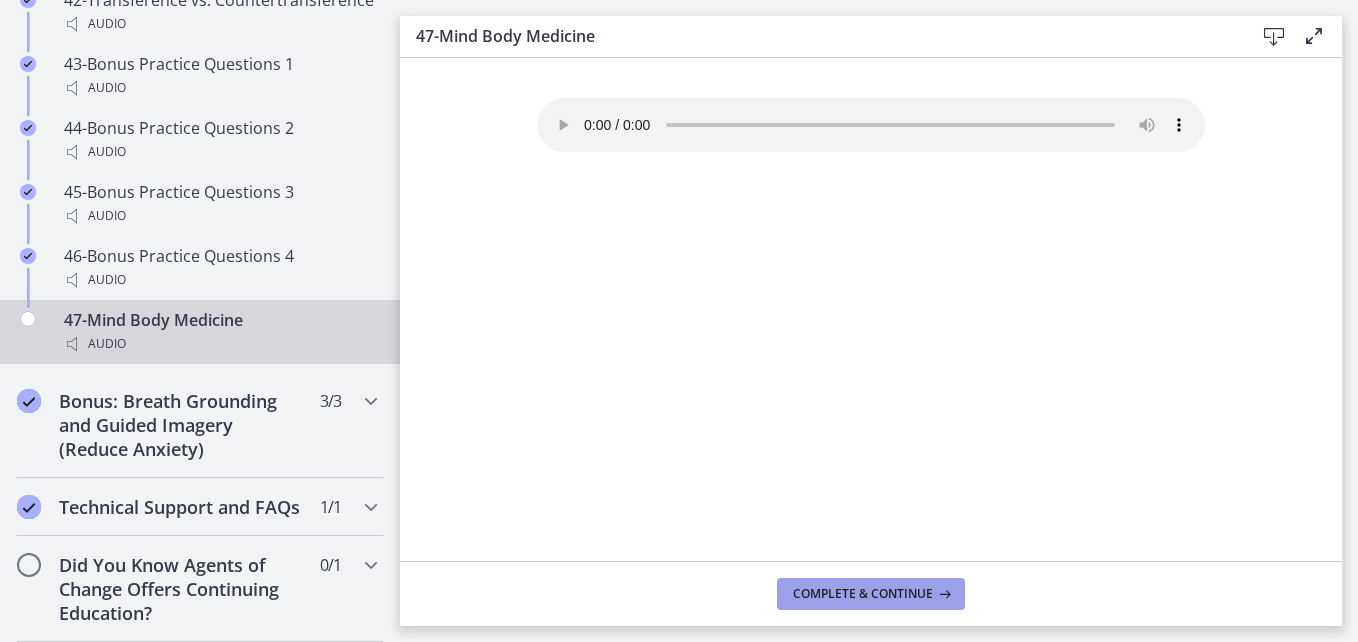 click on "Complete & continue" at bounding box center (863, 594) 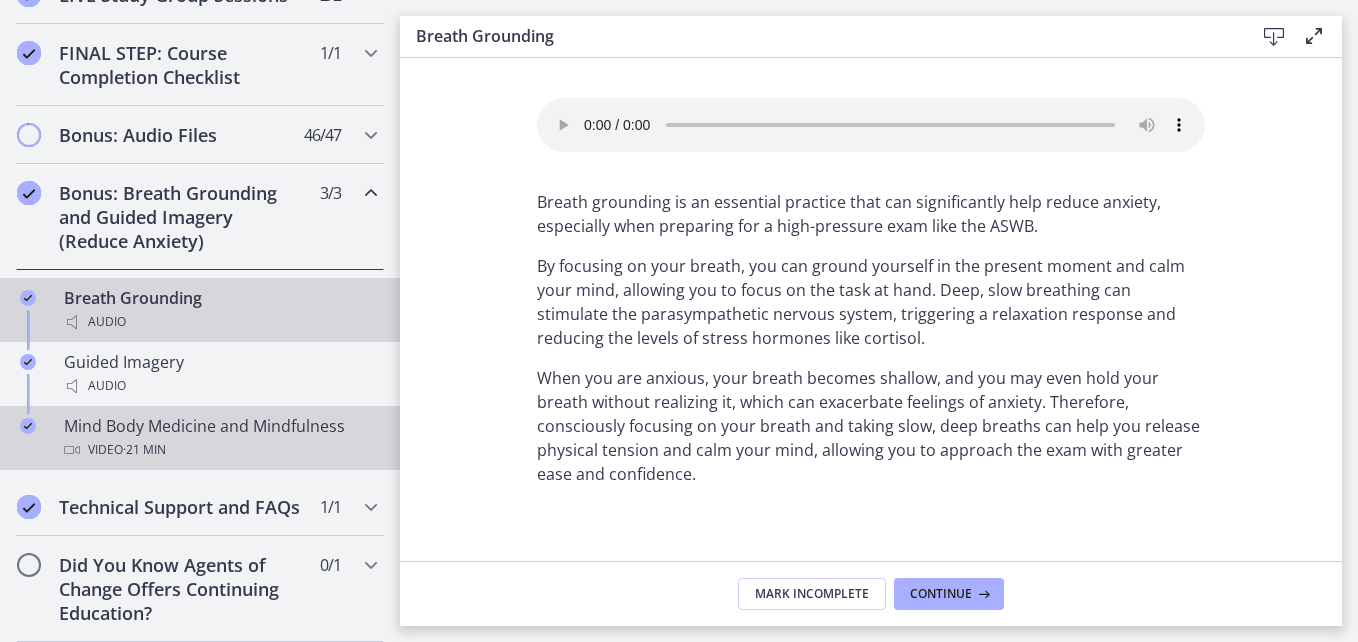 scroll, scrollTop: 1199, scrollLeft: 0, axis: vertical 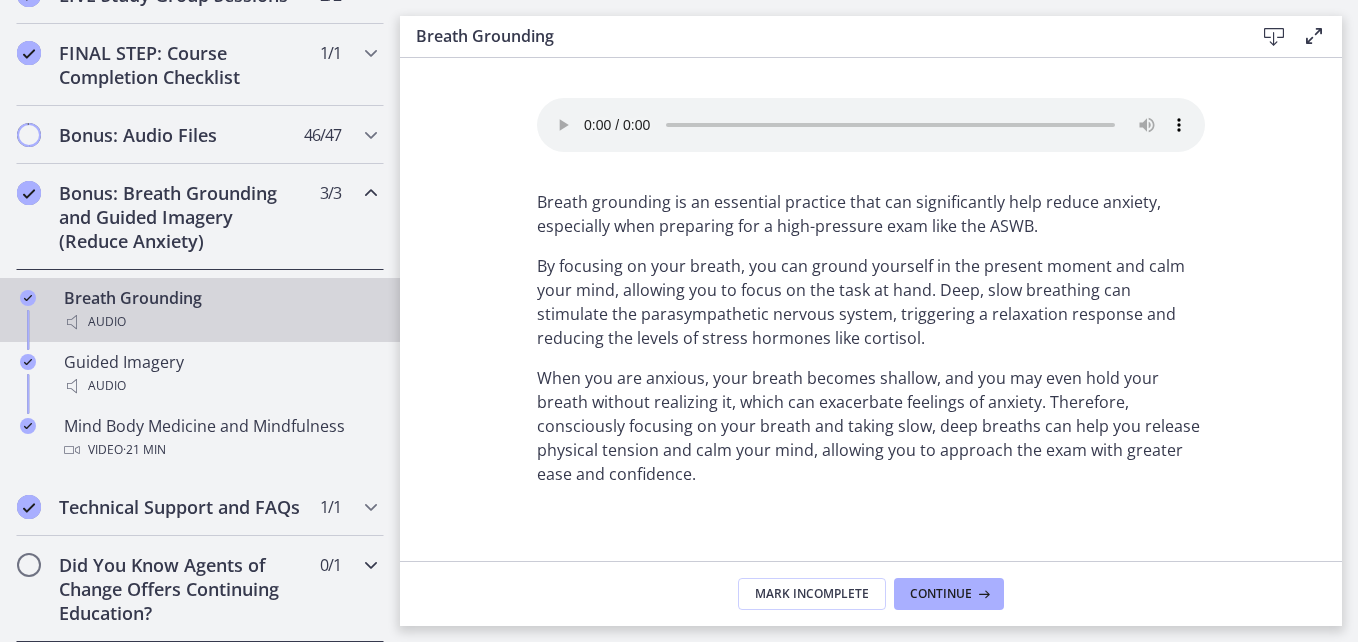 click on "Did You Know Agents of Change Offers Continuing Education?" at bounding box center (181, 589) 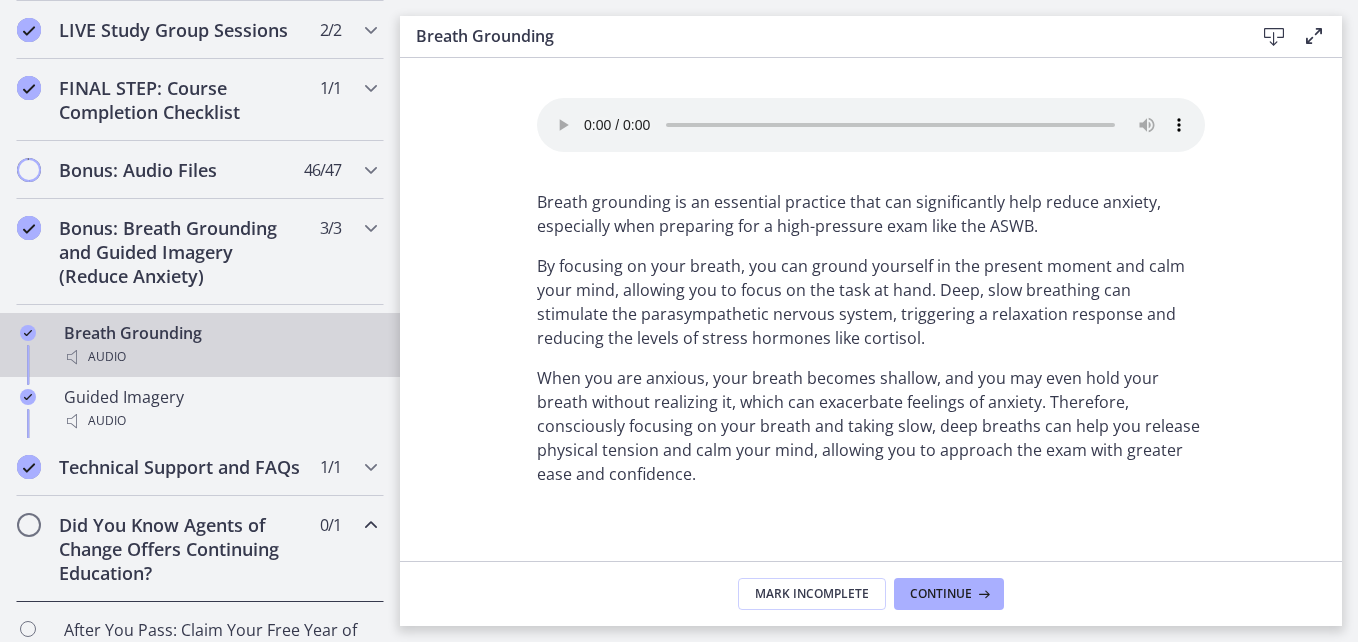 scroll, scrollTop: 1119, scrollLeft: 0, axis: vertical 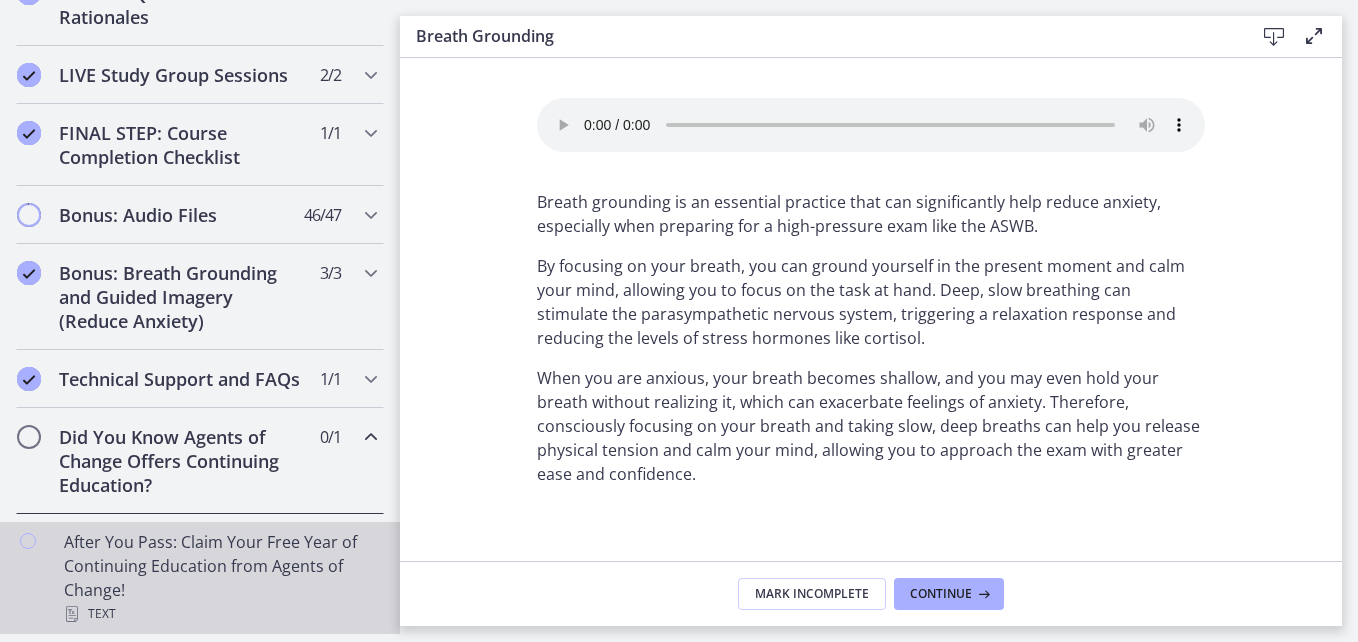 click on "After You Pass: Claim Your Free Year of Continuing Education from Agents of Change!
Text" at bounding box center (220, 578) 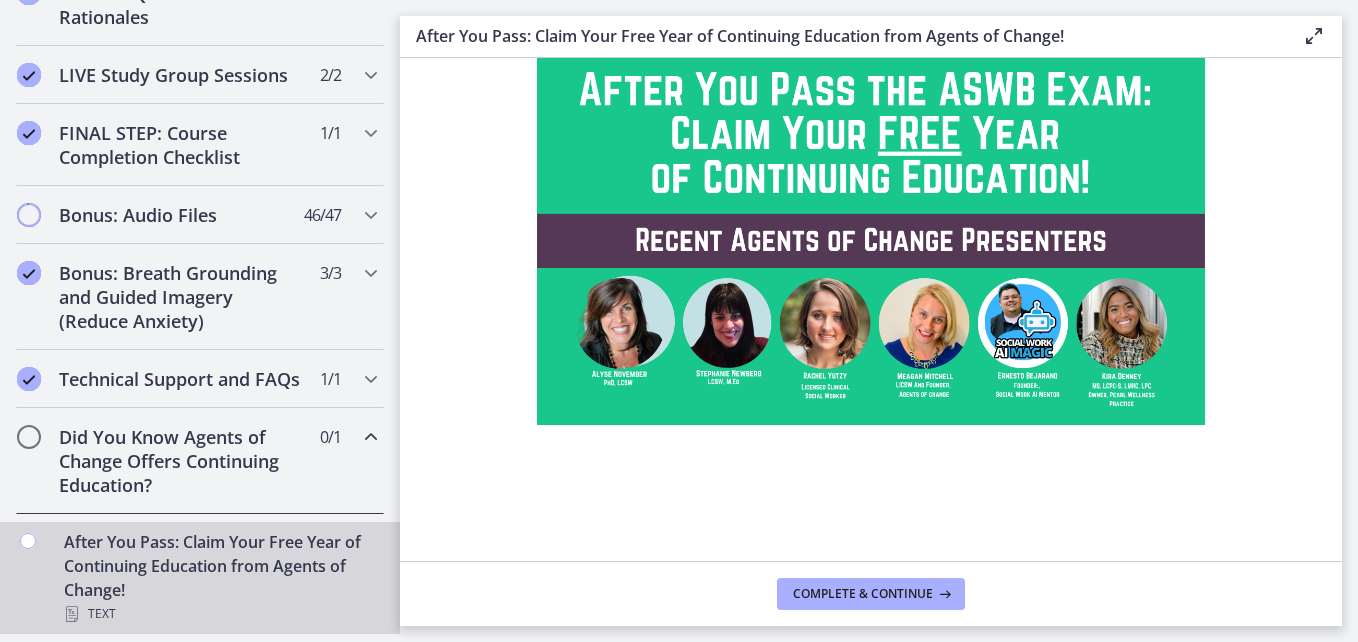 scroll, scrollTop: 0, scrollLeft: 0, axis: both 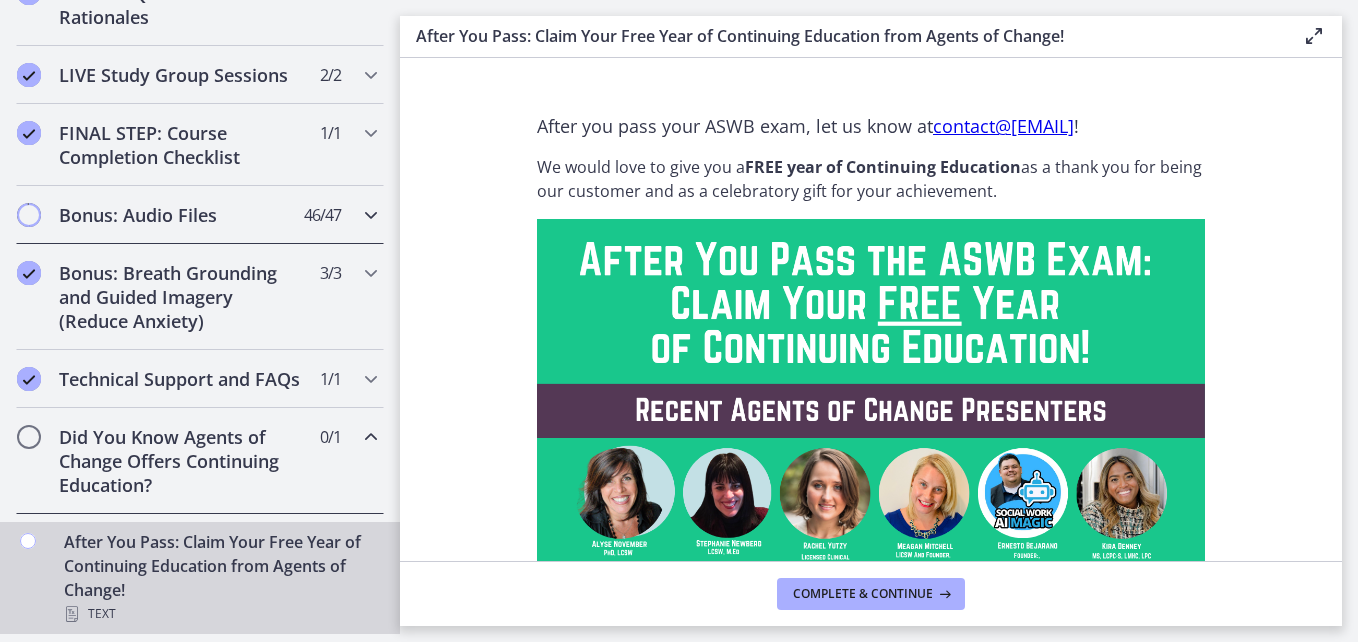 click on "Bonus: Audio Files" at bounding box center [181, 215] 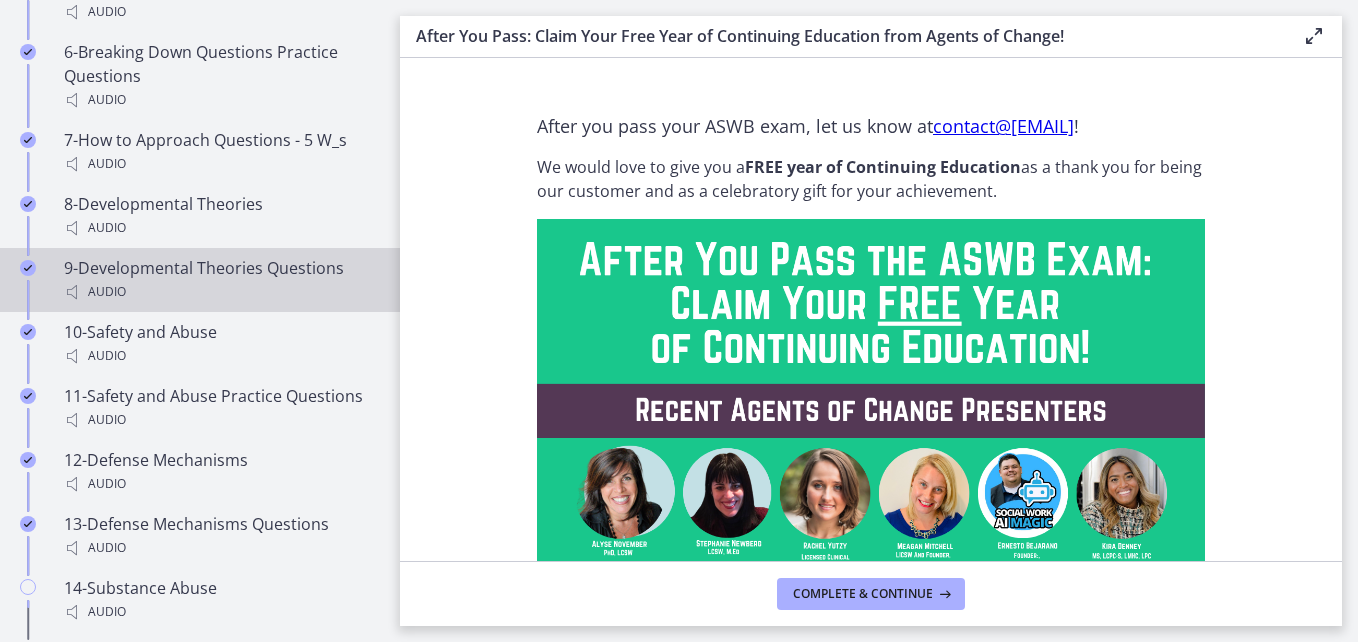 scroll, scrollTop: 1811, scrollLeft: 0, axis: vertical 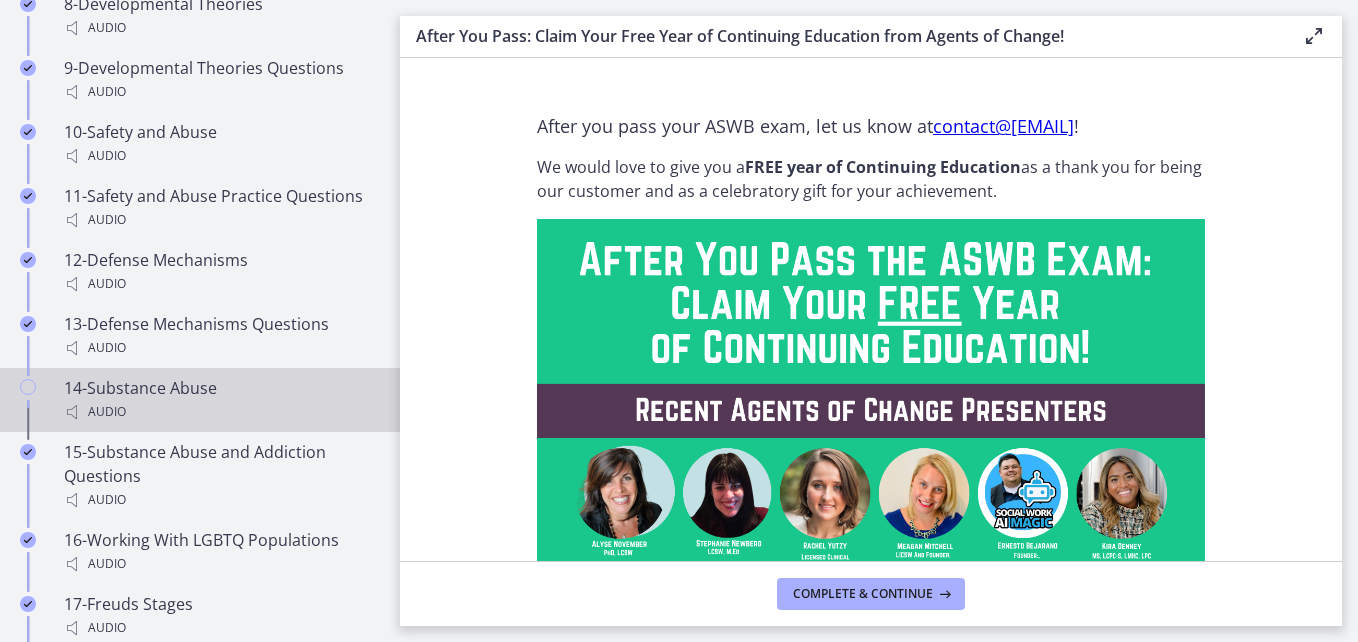 click on "Audio" at bounding box center (220, 412) 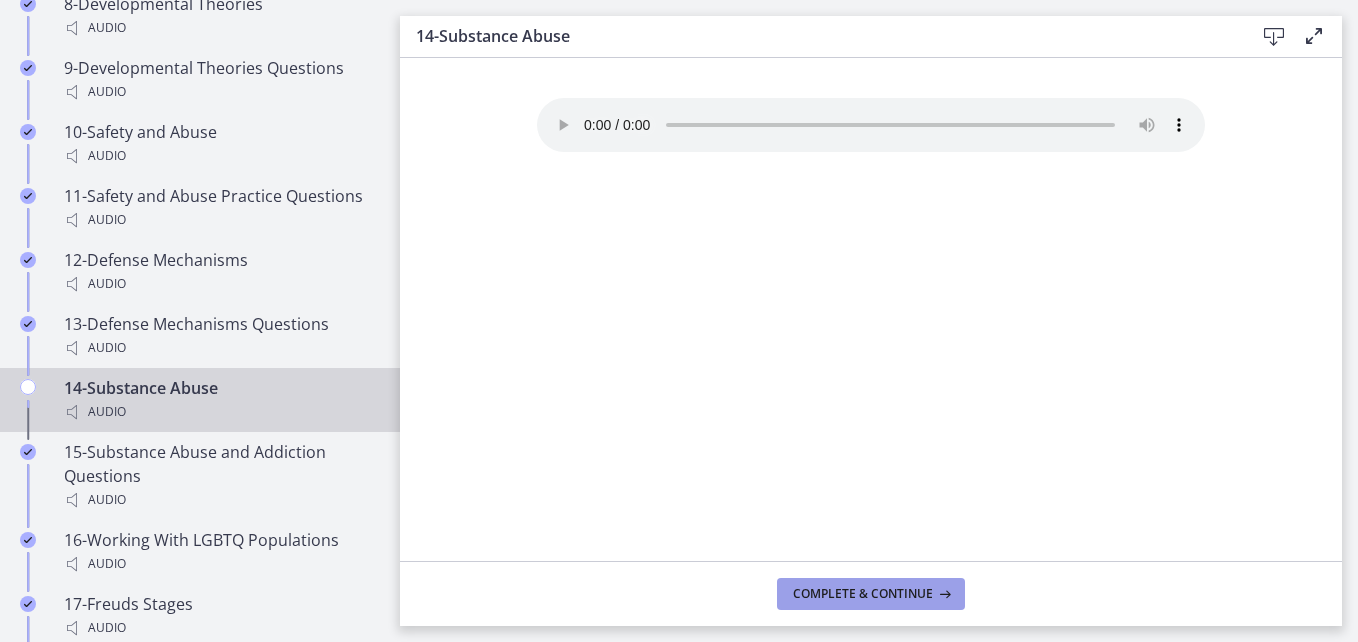 click on "Complete & continue" at bounding box center [863, 594] 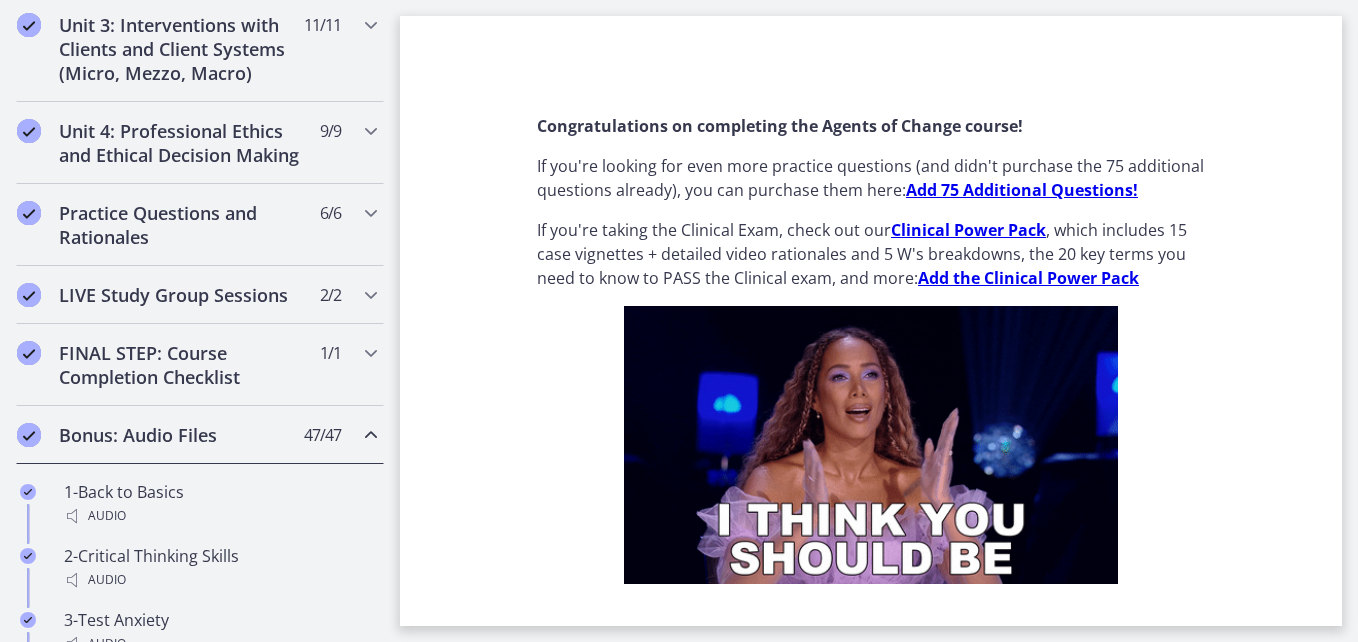 scroll, scrollTop: 811, scrollLeft: 0, axis: vertical 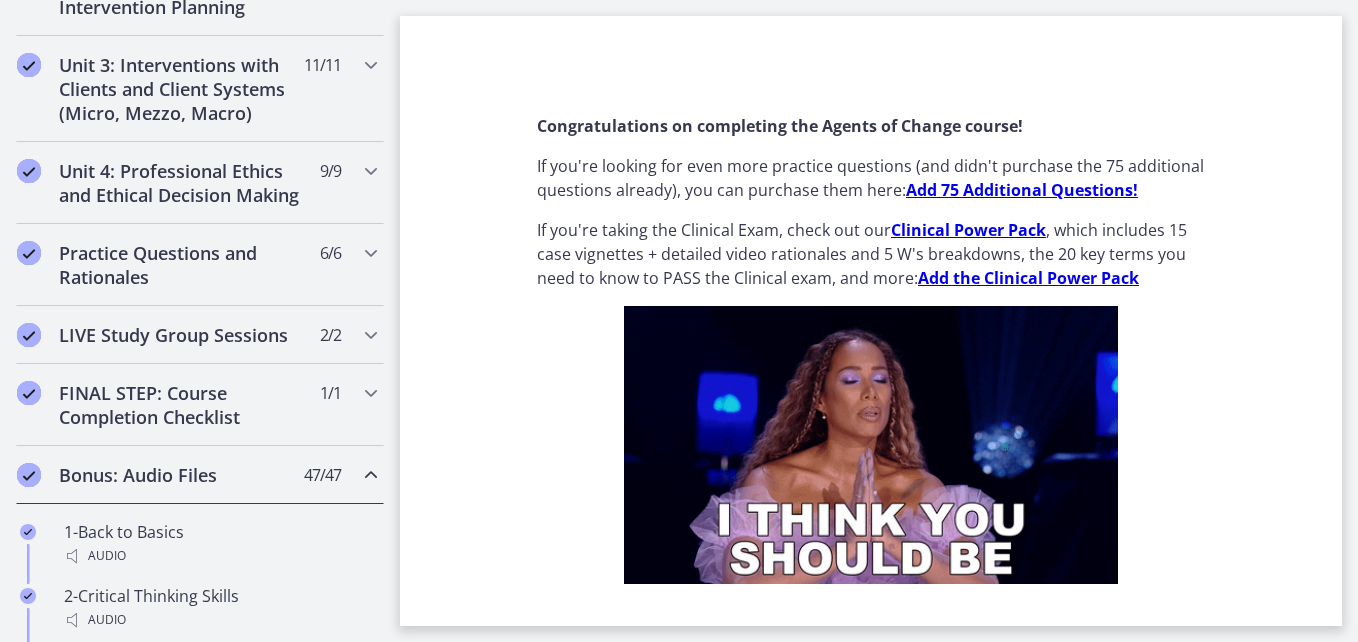 click on "47  /  47
Completed" at bounding box center [322, 475] 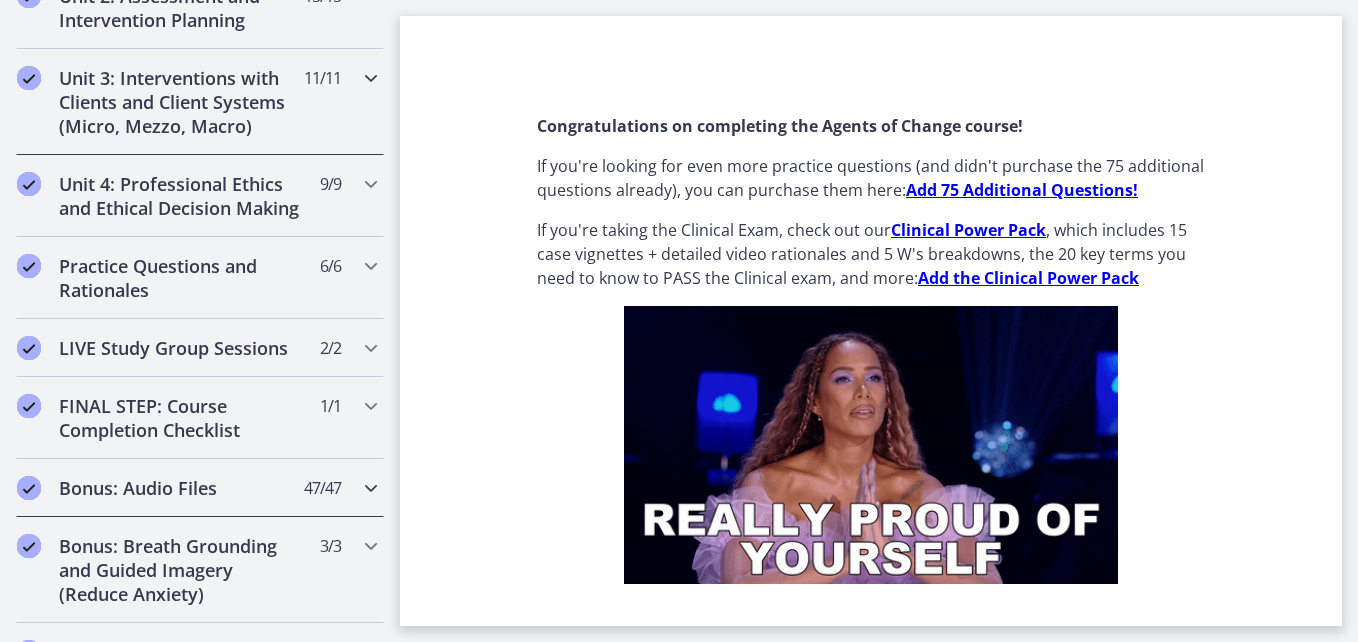 scroll, scrollTop: 800, scrollLeft: 0, axis: vertical 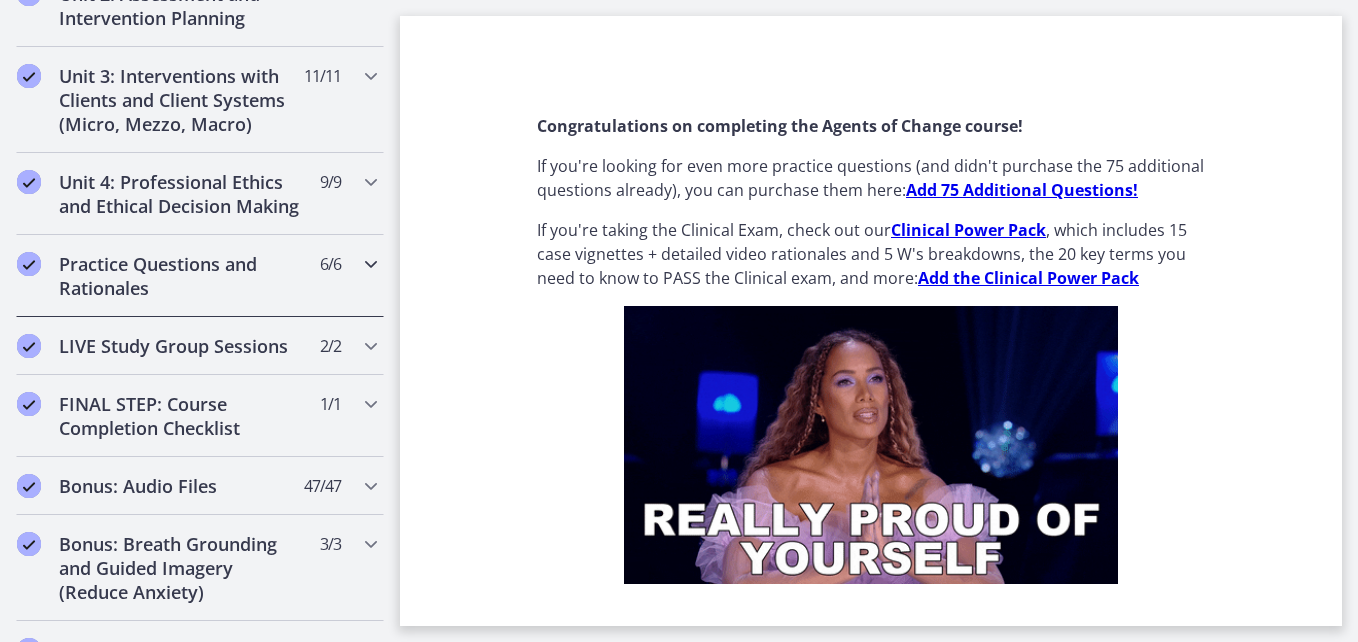 click on "Practice Questions and Rationales" at bounding box center (181, 276) 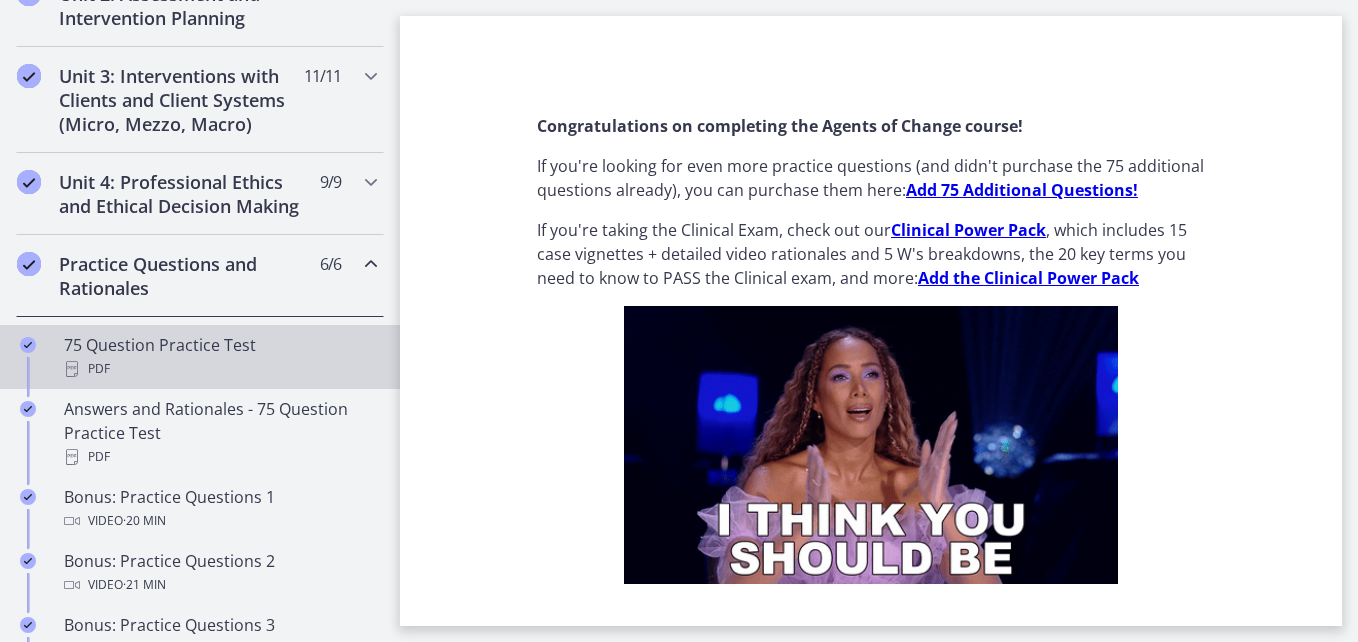click on "75 Question Practice Test
PDF" at bounding box center [220, 357] 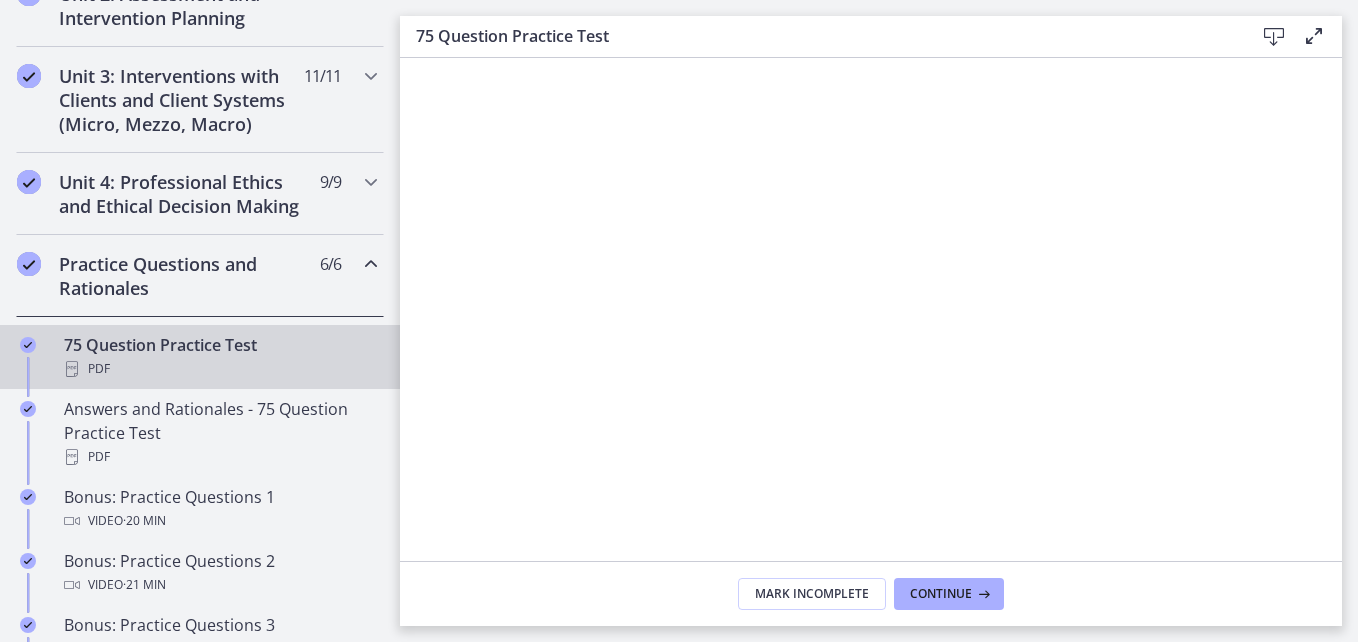 click at bounding box center [1314, 36] 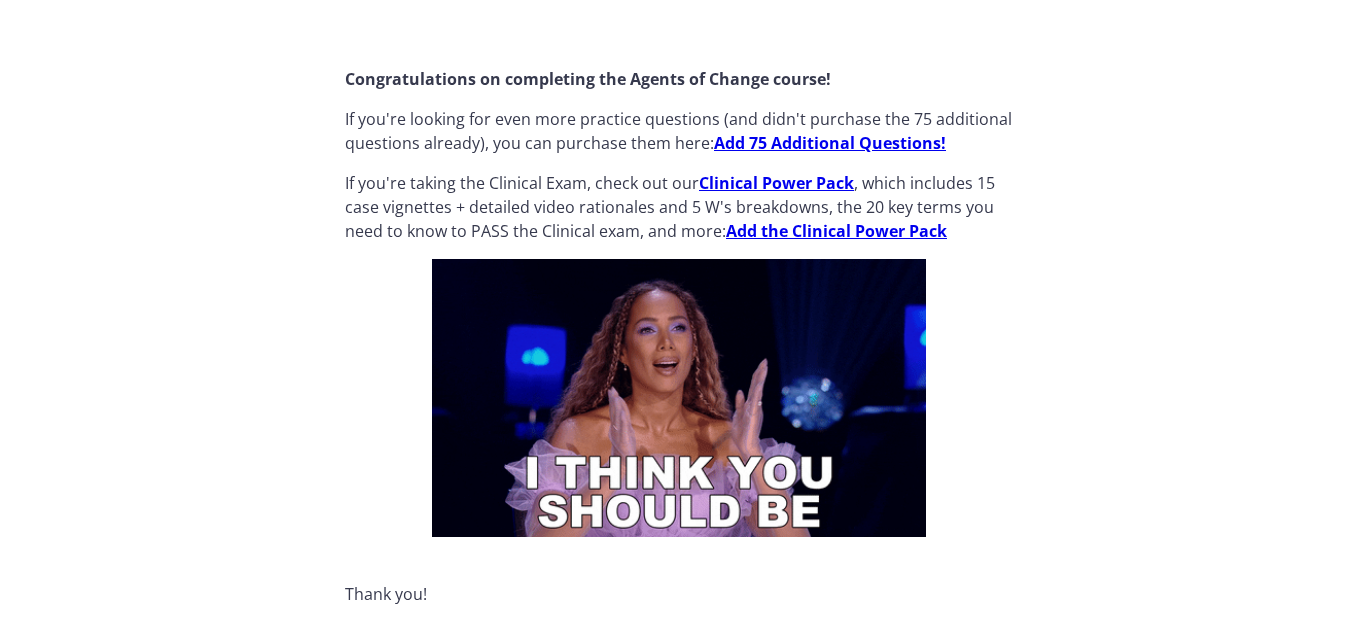 scroll, scrollTop: 0, scrollLeft: 0, axis: both 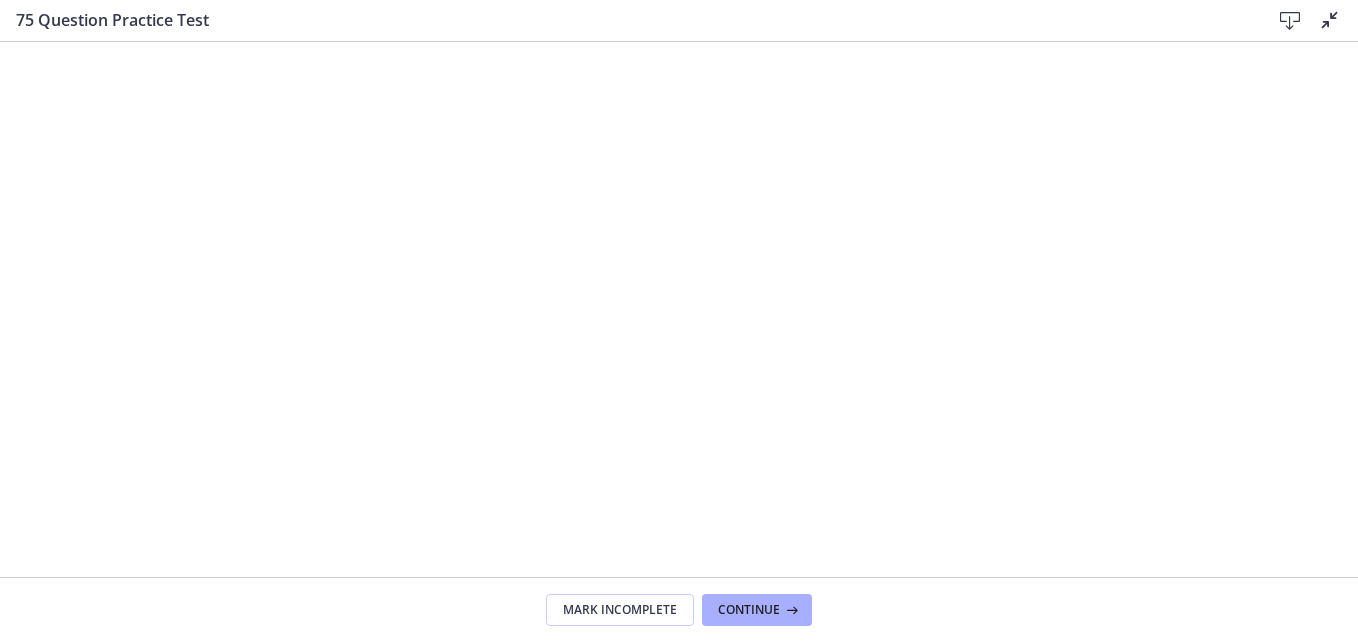 click at bounding box center [1330, 20] 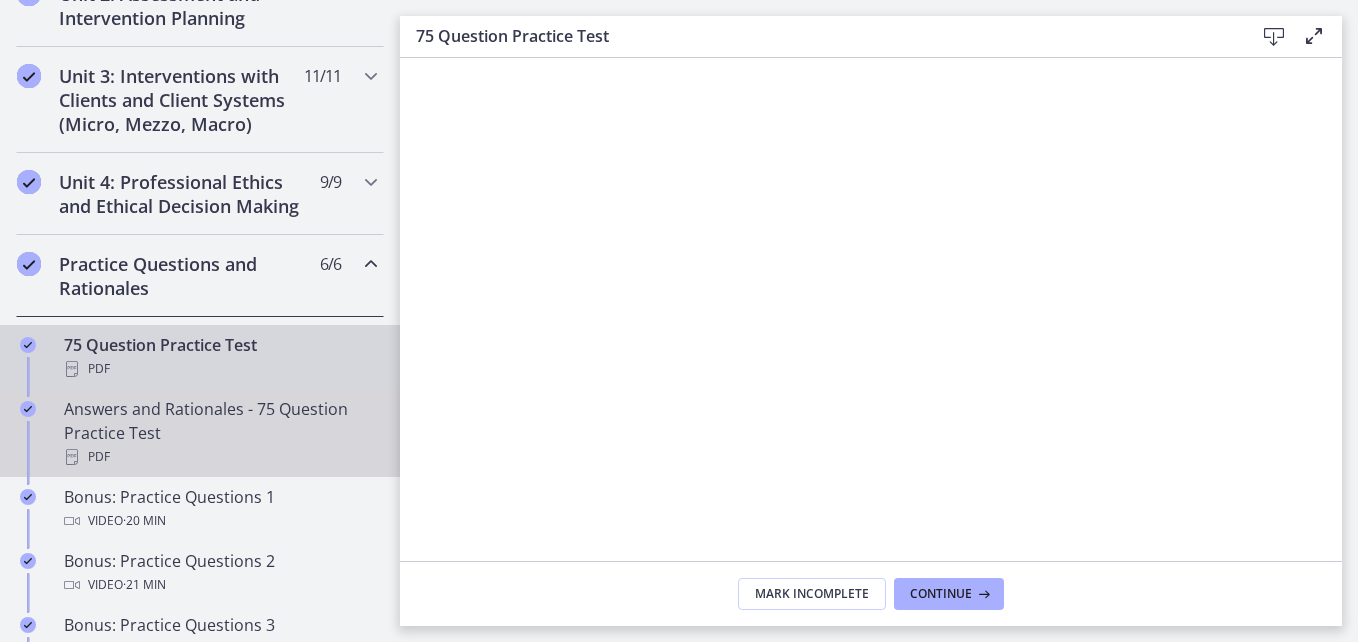 click on "PDF" at bounding box center [220, 457] 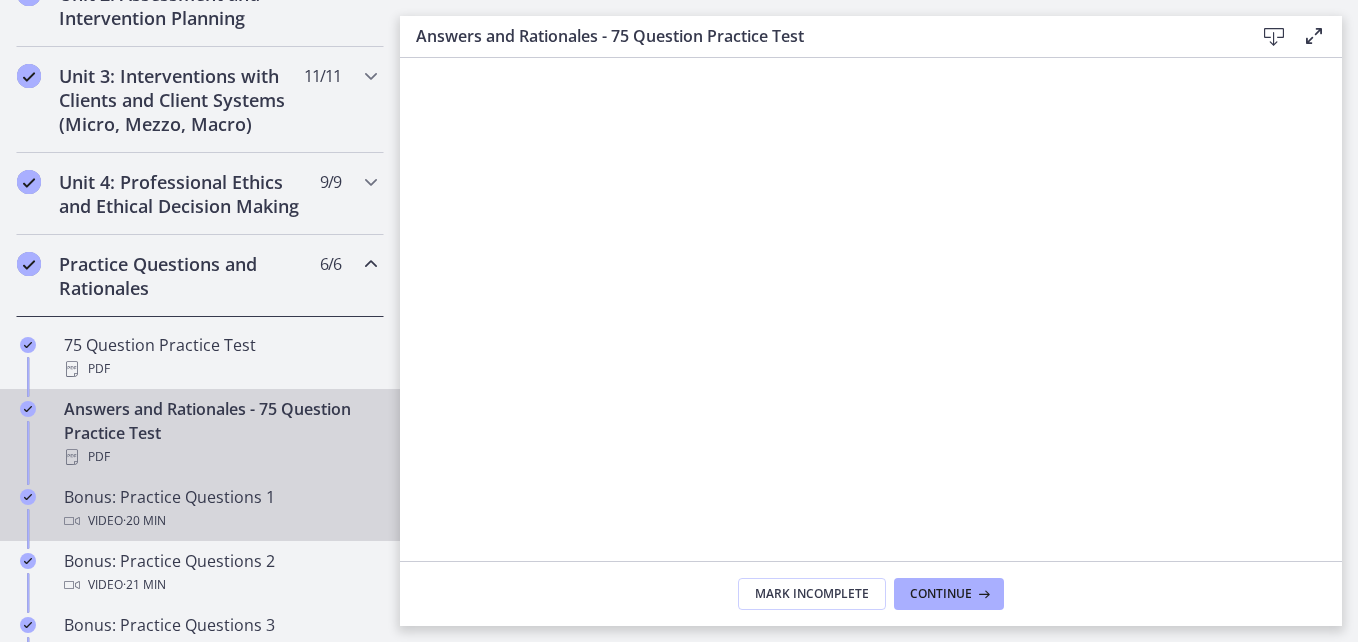 click on "Bonus: Practice Questions 1
Video
·  20 min" at bounding box center [220, 509] 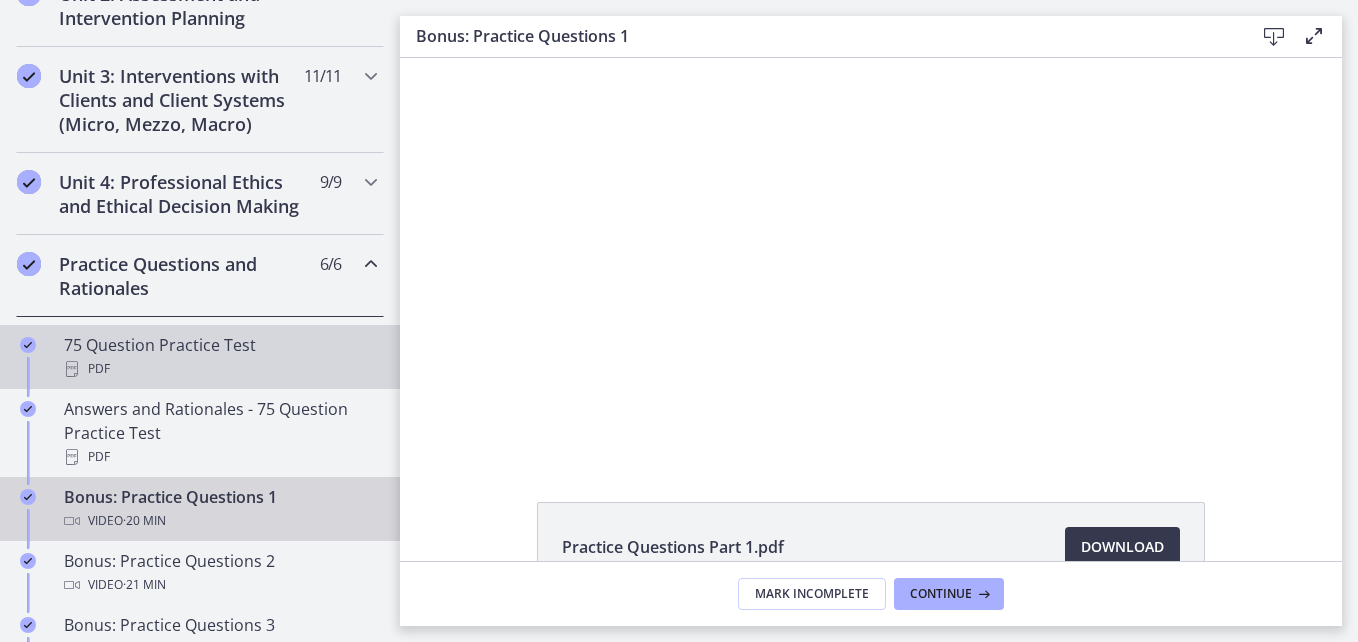 scroll, scrollTop: 0, scrollLeft: 0, axis: both 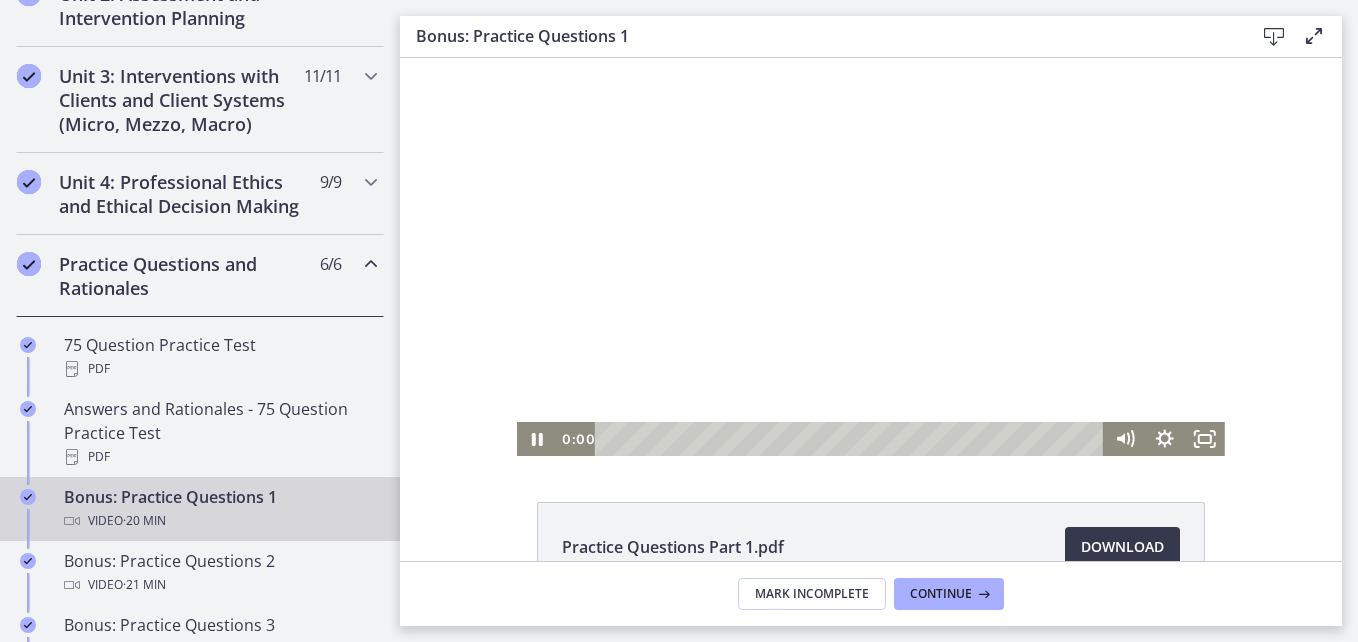drag, startPoint x: 1083, startPoint y: 441, endPoint x: 459, endPoint y: 432, distance: 624.0649 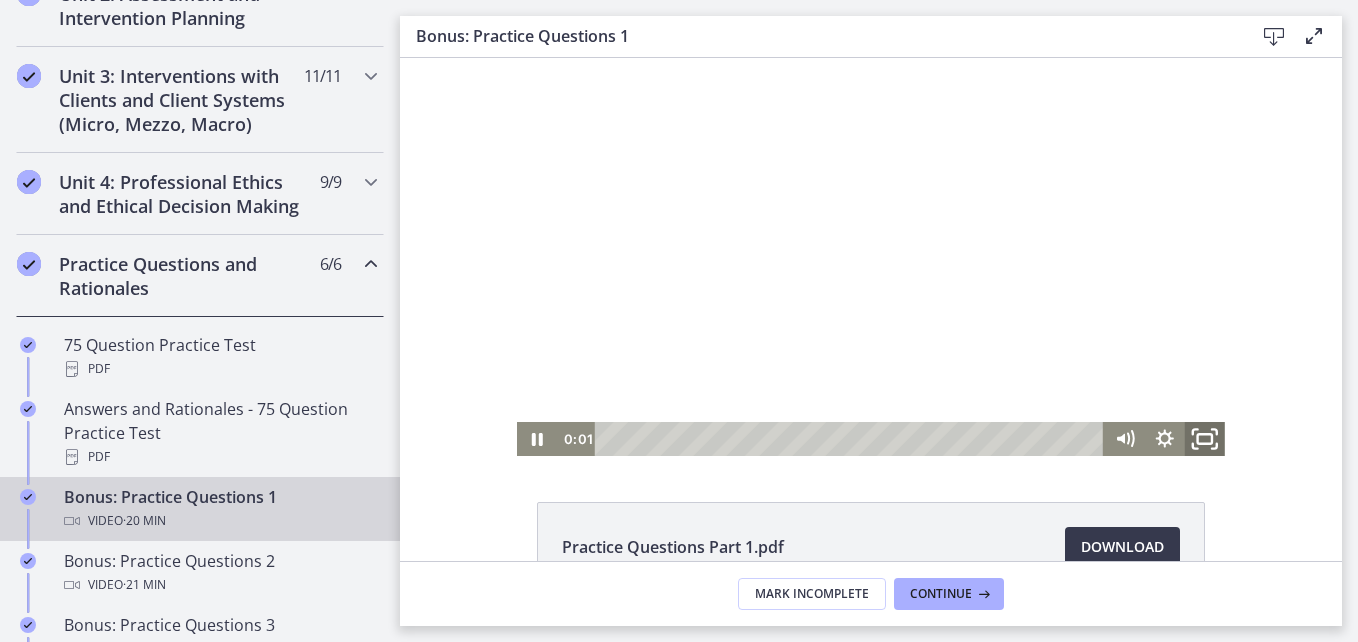 click 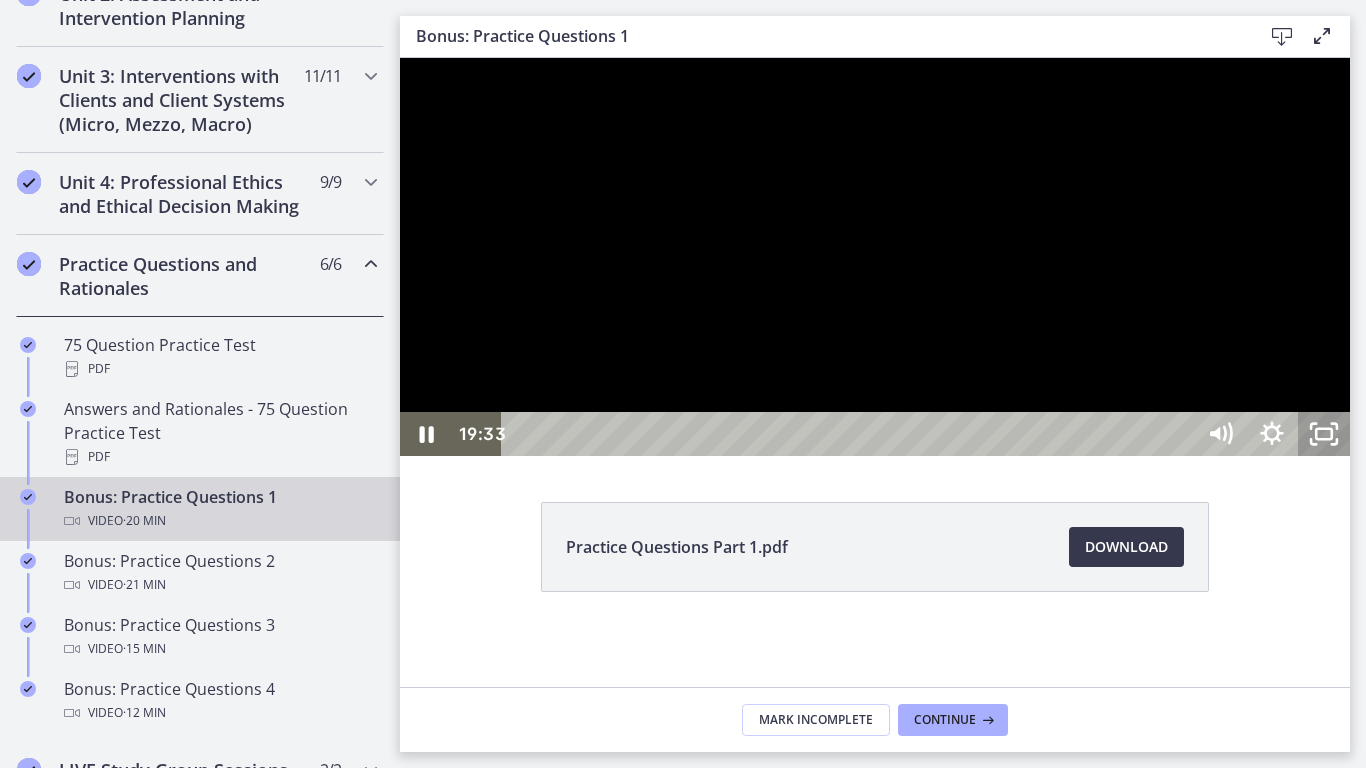 click 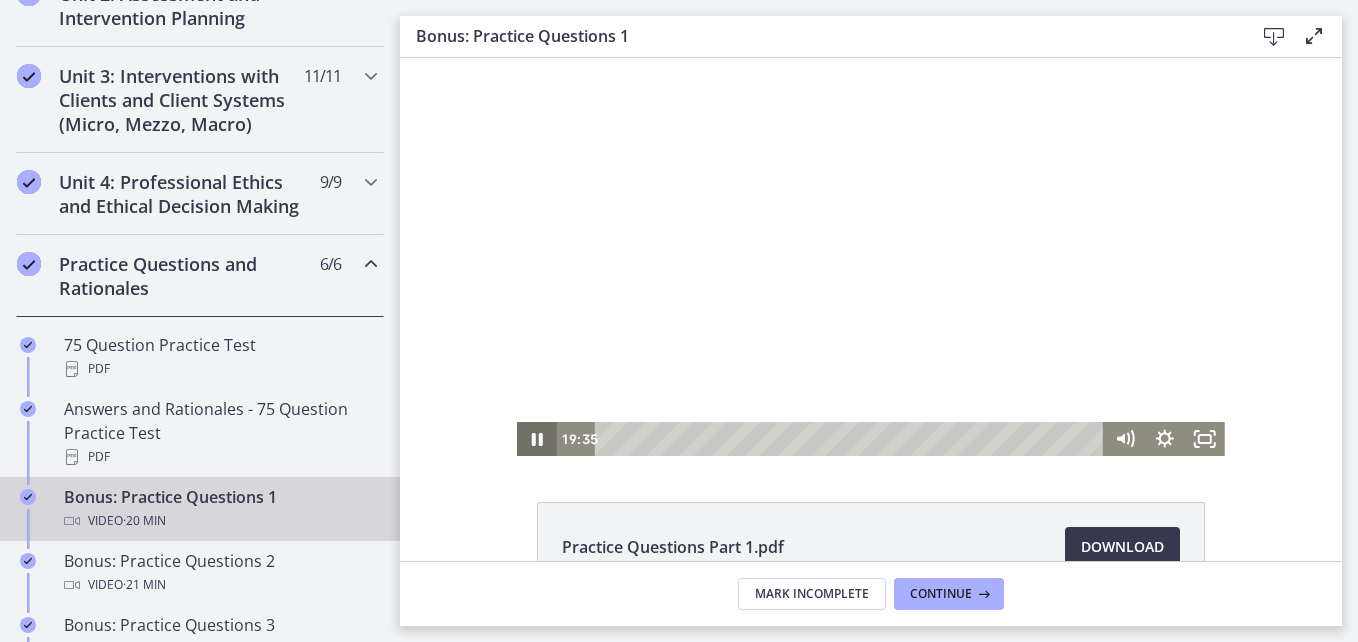 click 